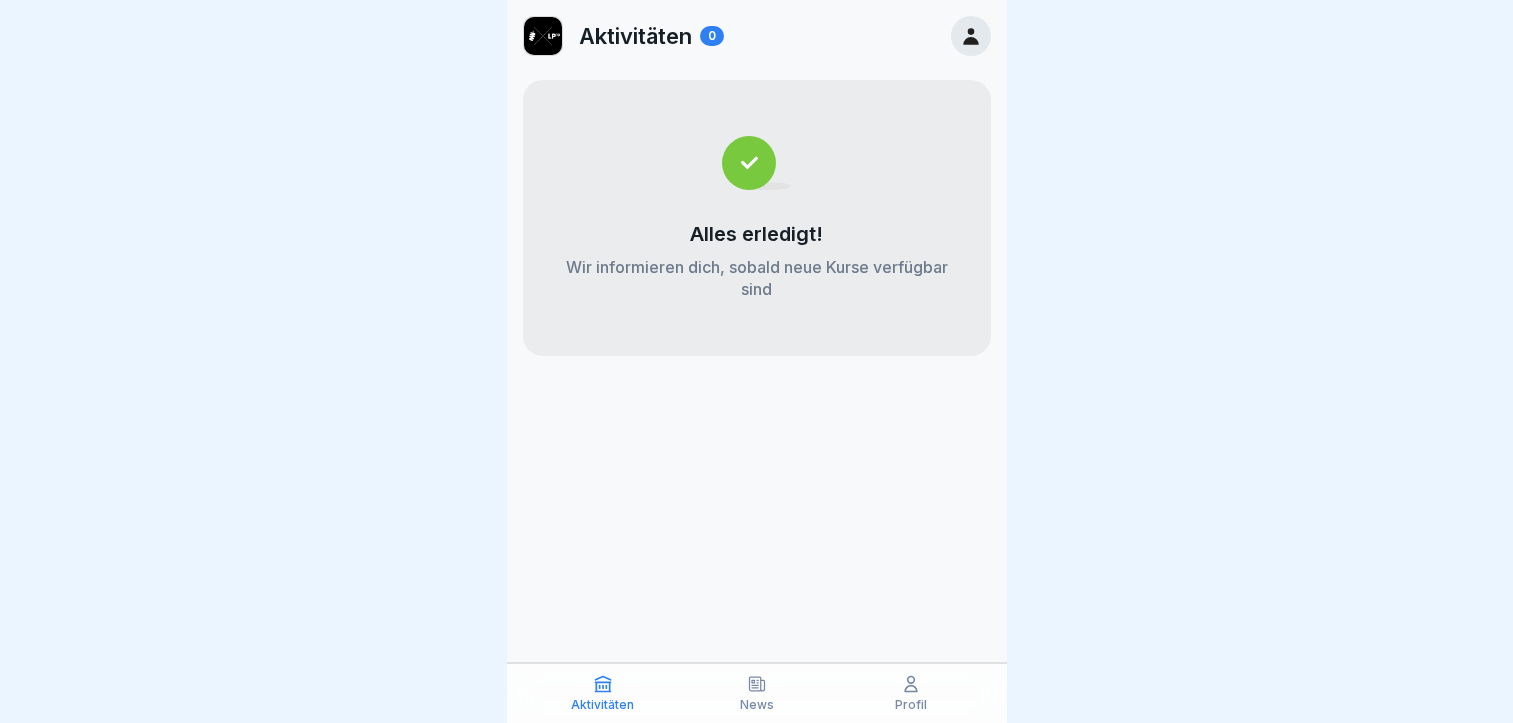 scroll, scrollTop: 0, scrollLeft: 0, axis: both 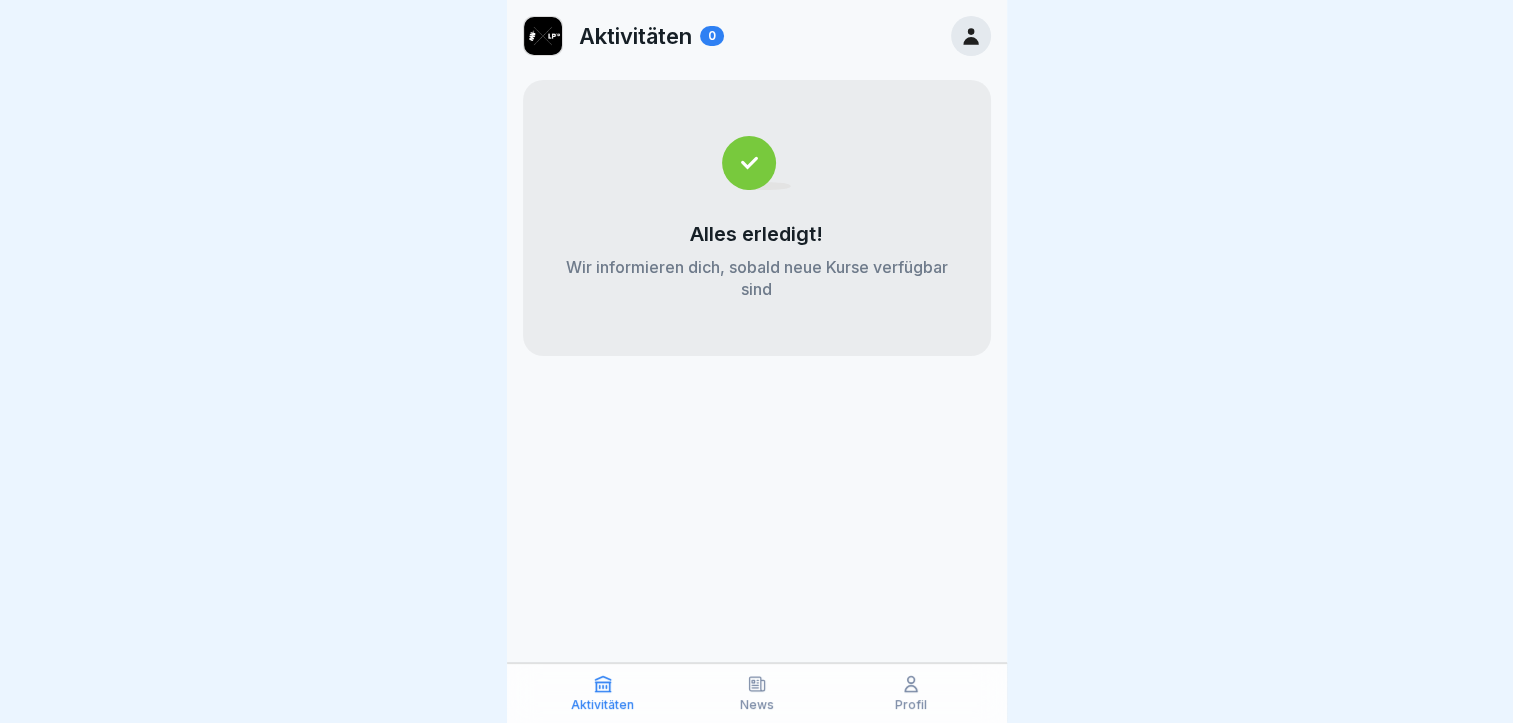 click 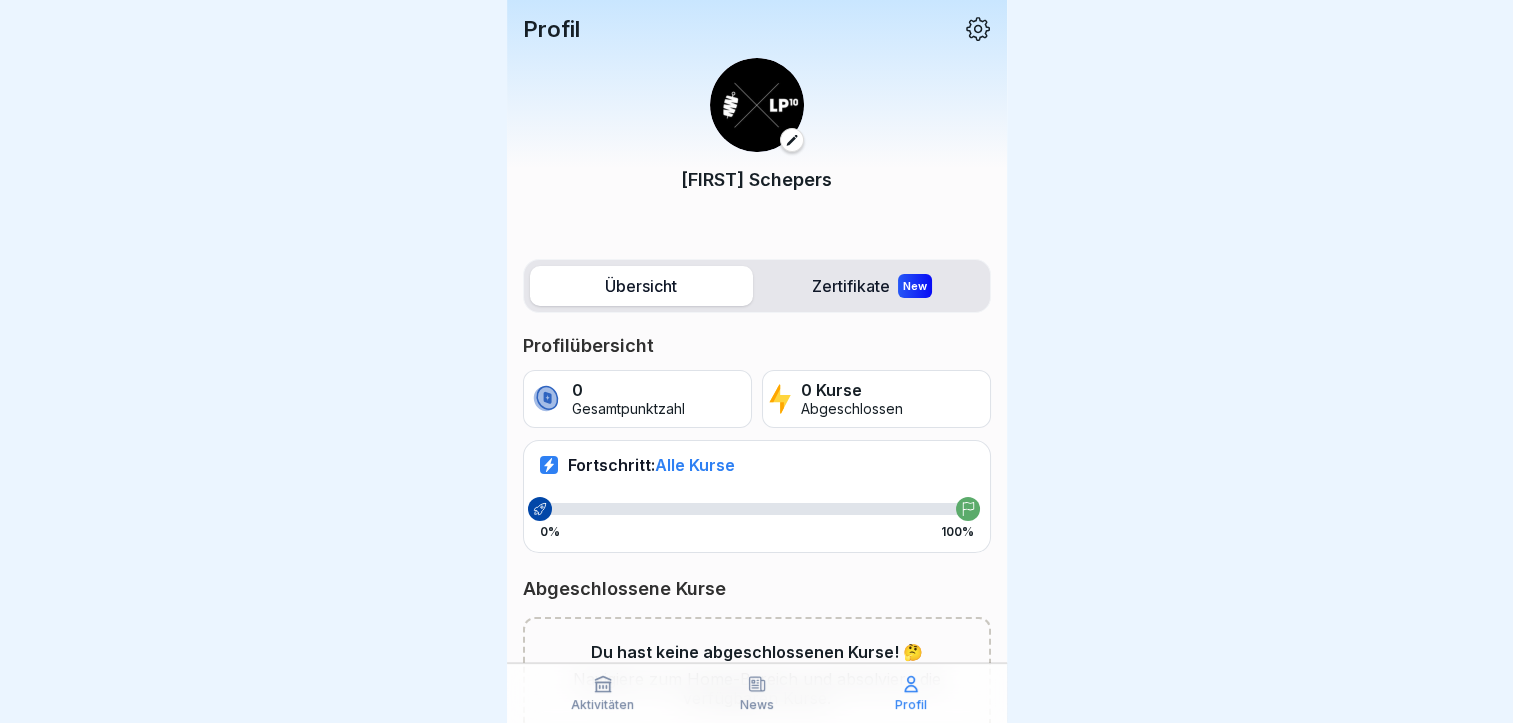 click 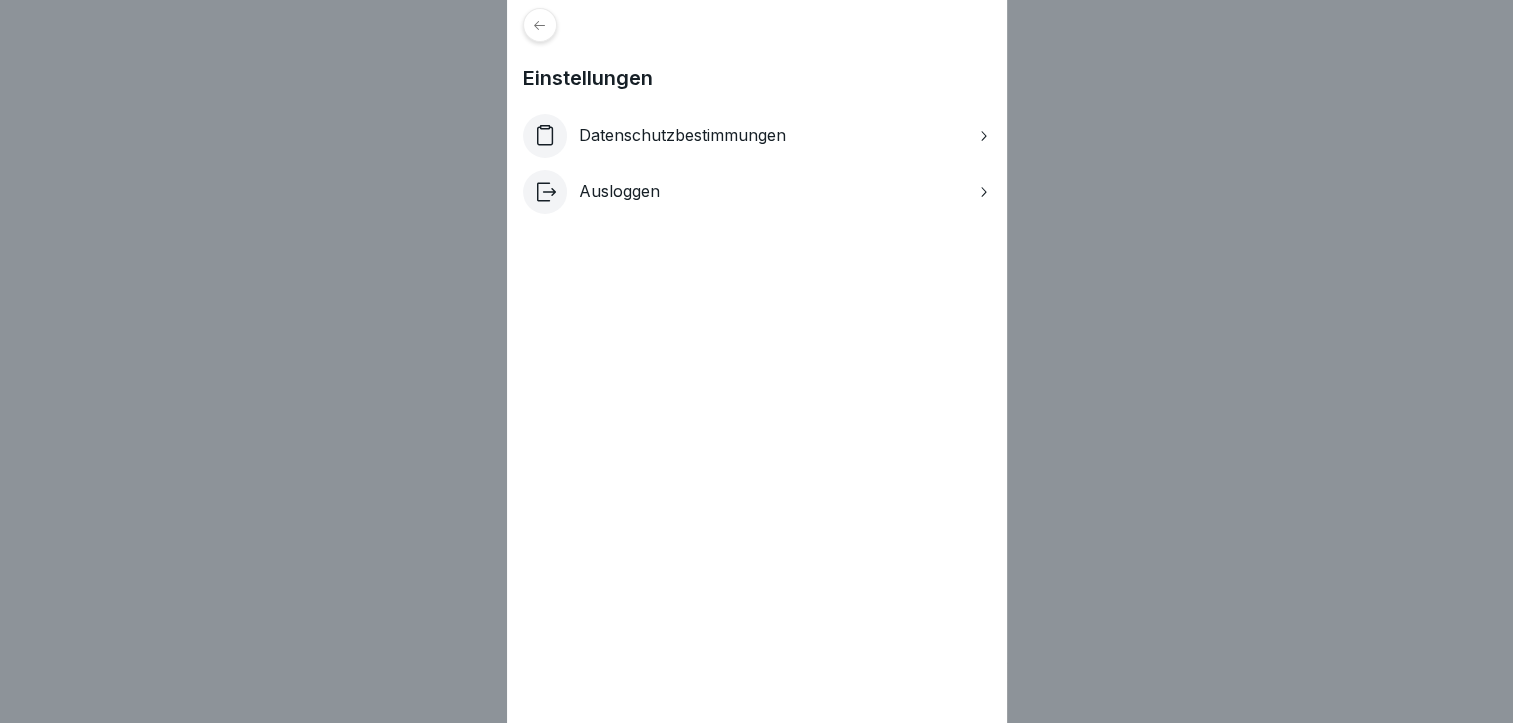 click on "Einstellungen Datenschutzbestimmungen Ausloggen" at bounding box center [756, 361] 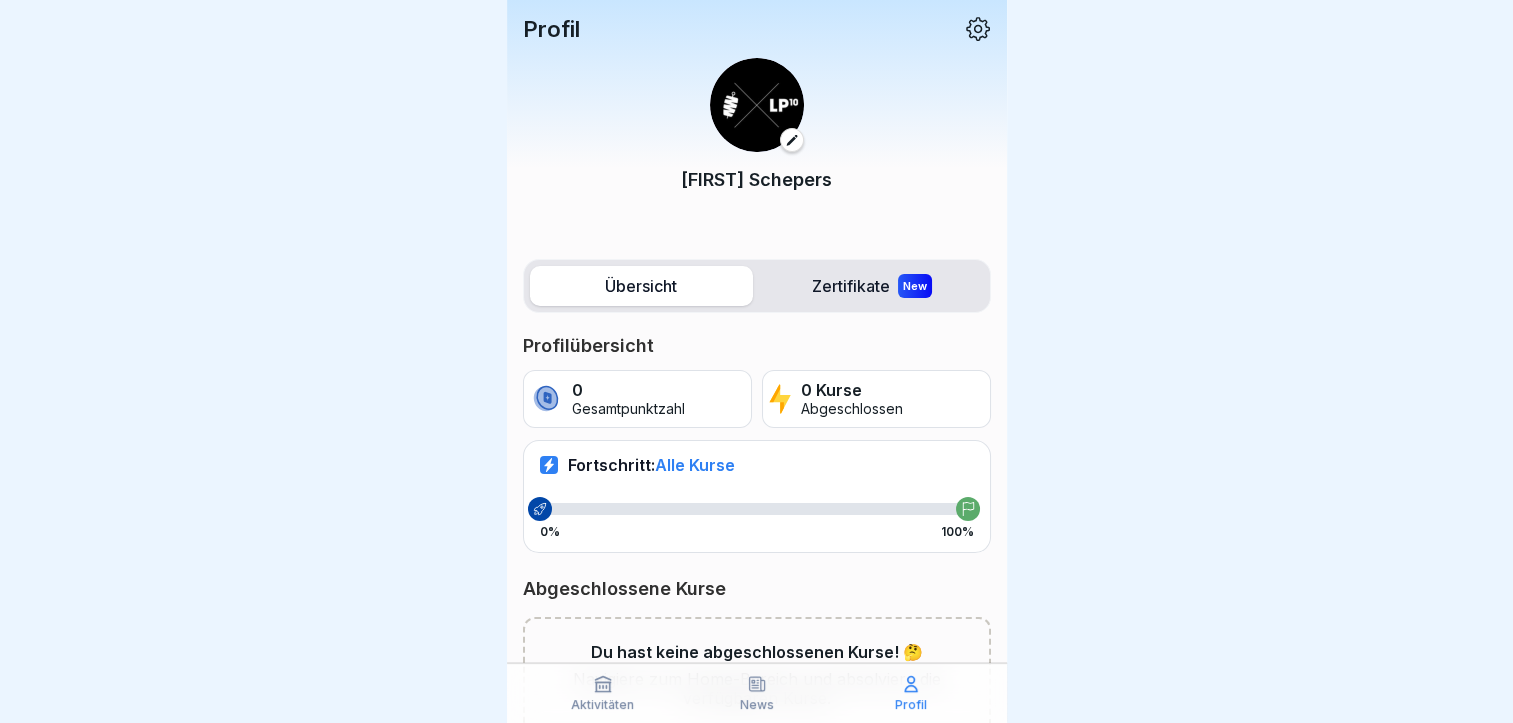 click on "[FIRST] [LAST]" at bounding box center [757, 124] 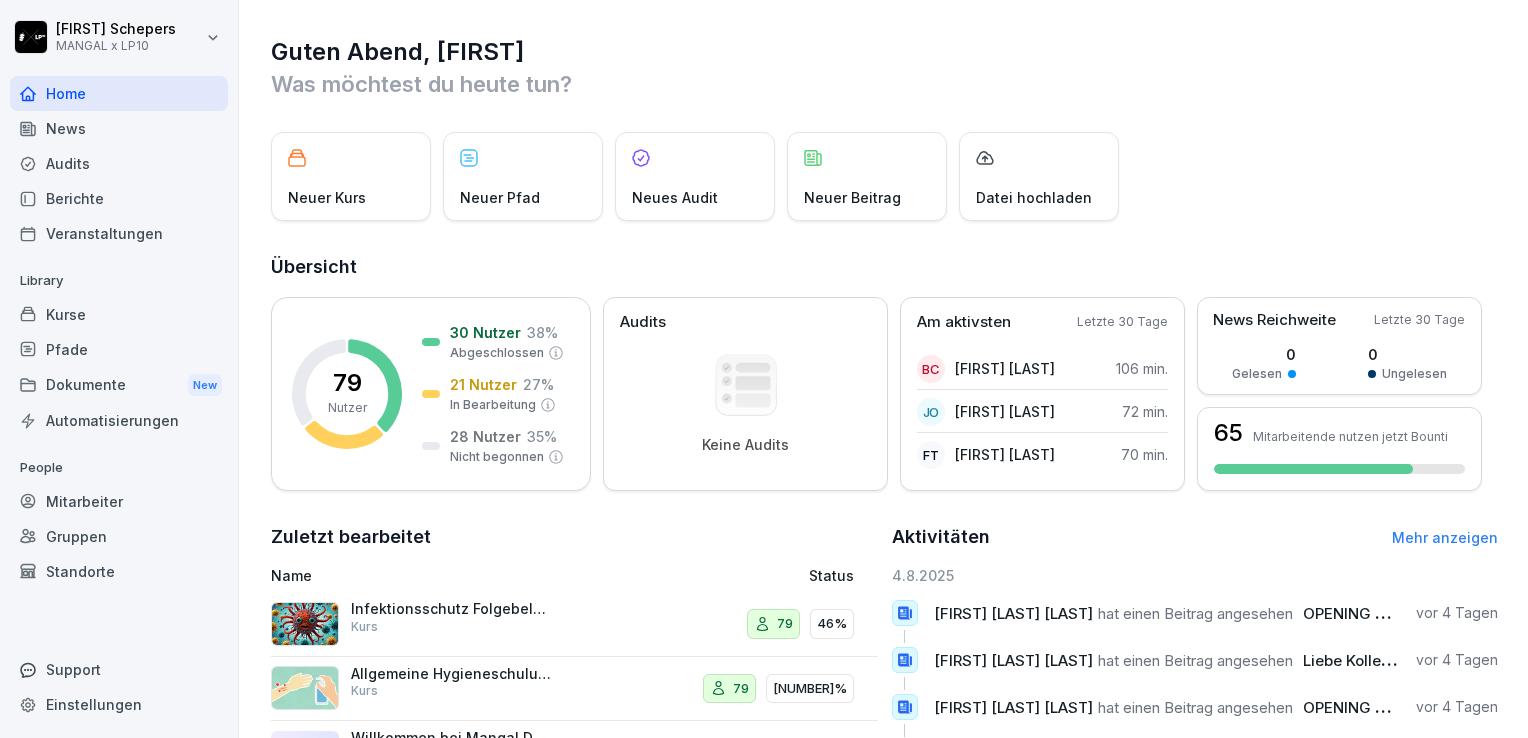 scroll, scrollTop: 0, scrollLeft: 0, axis: both 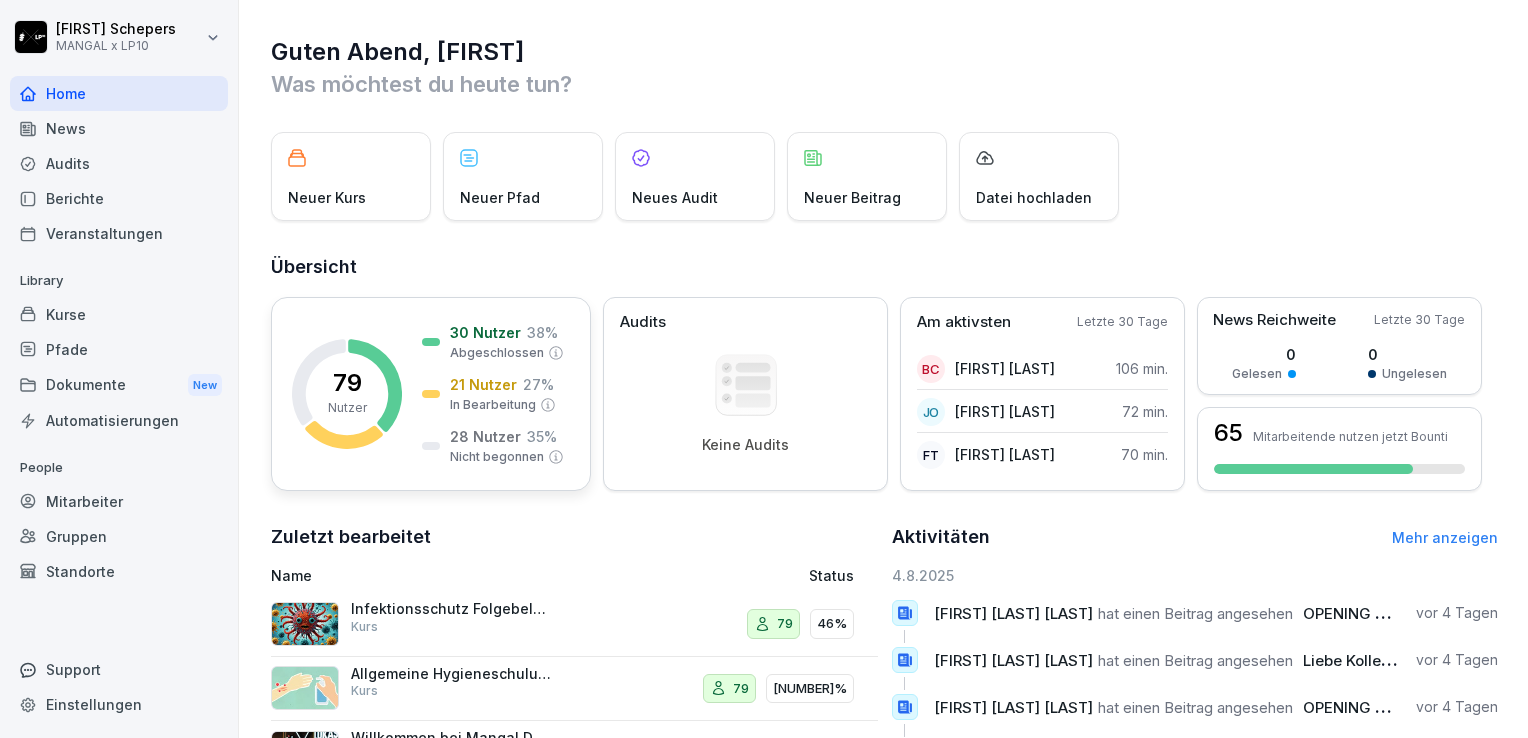 click on "28 Nutzer" at bounding box center (485, 436) 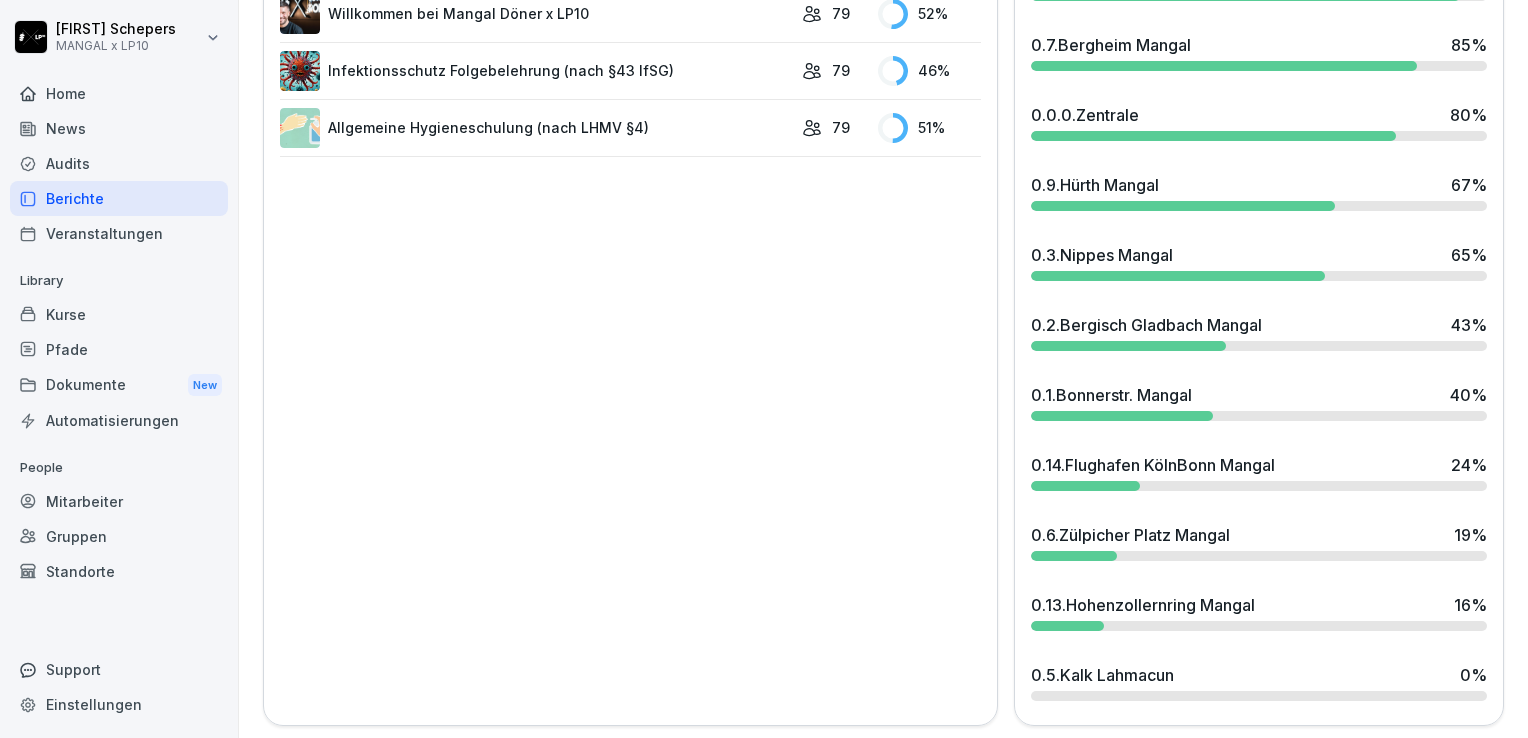 scroll, scrollTop: 848, scrollLeft: 0, axis: vertical 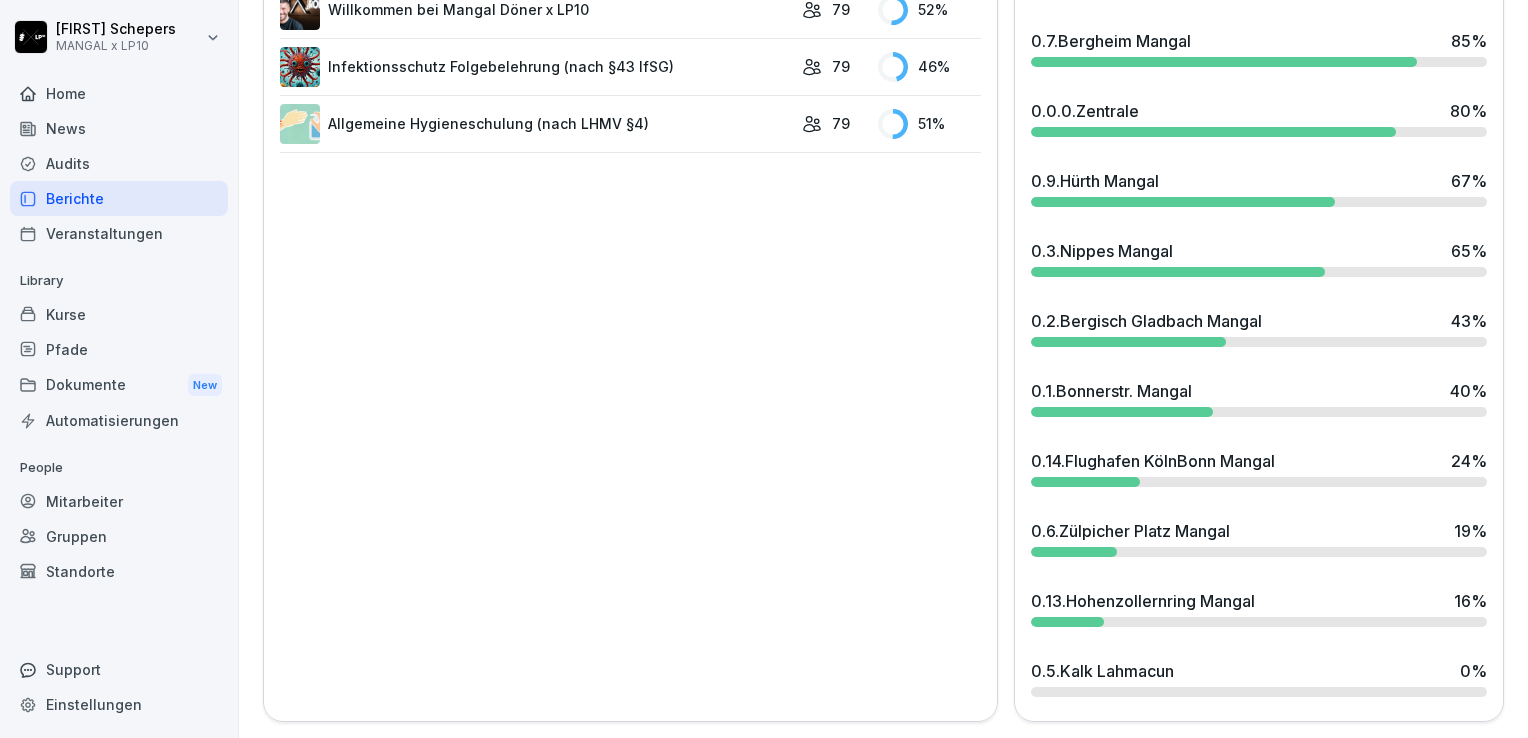 click on "0.13.Hohenzollernring Mangal" at bounding box center (1143, 601) 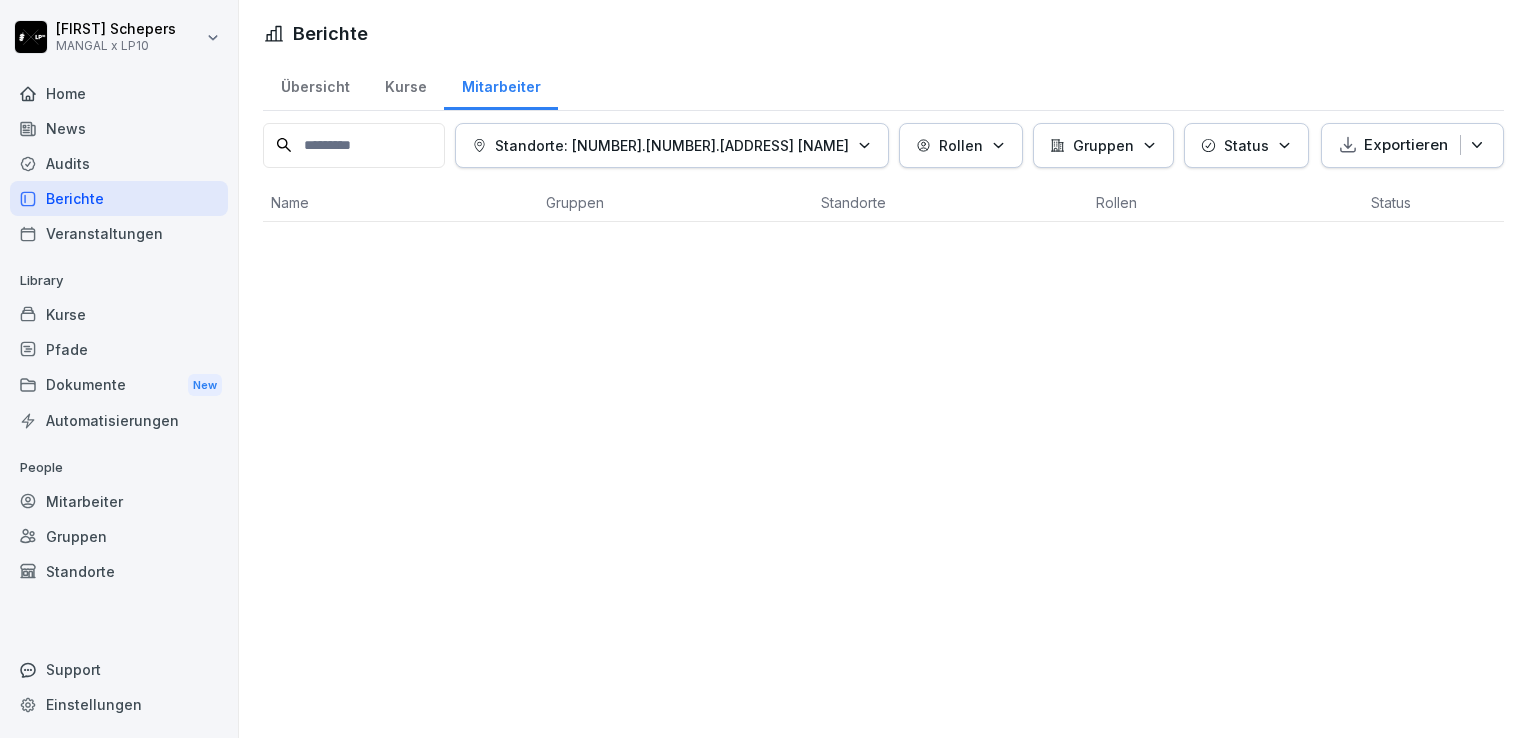 scroll, scrollTop: 0, scrollLeft: 0, axis: both 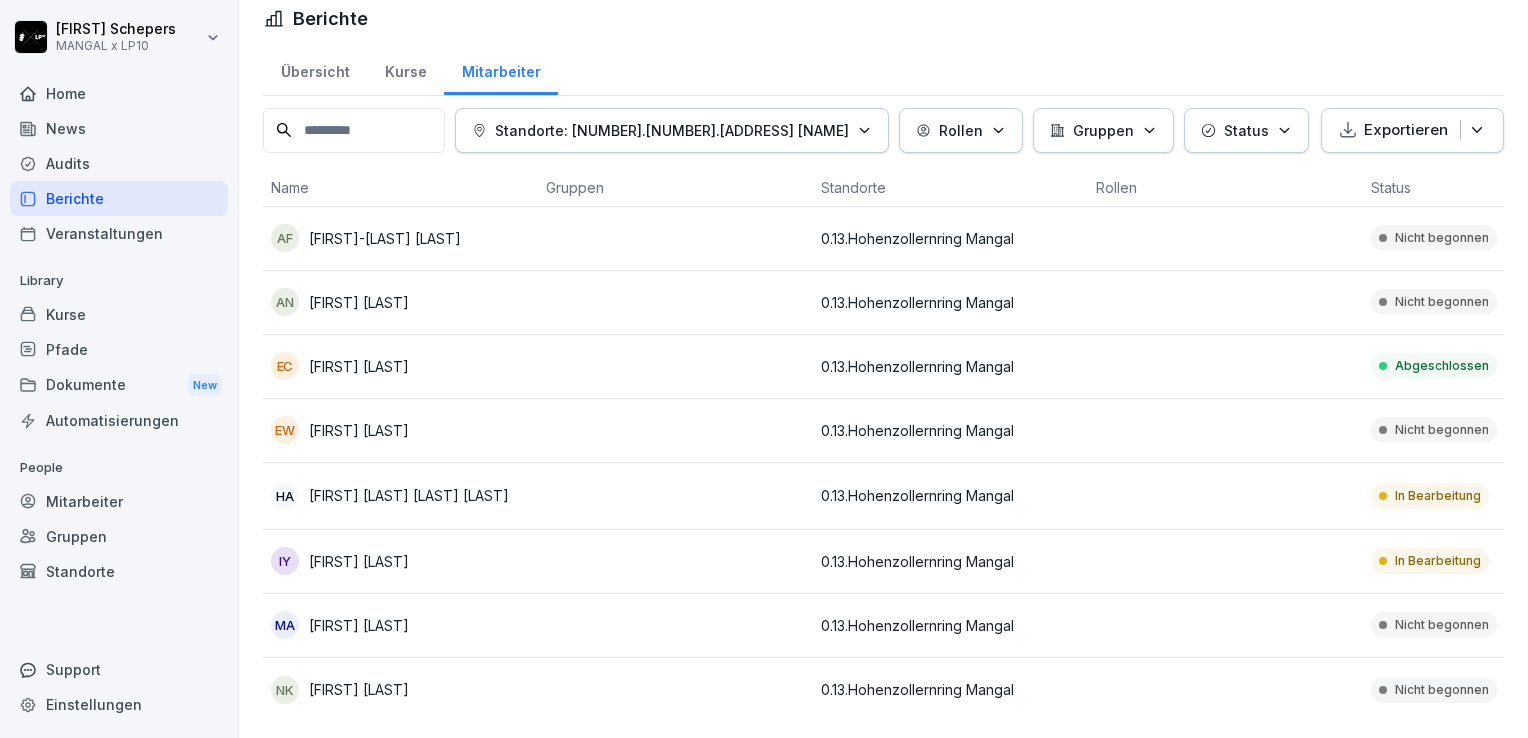 click on "[FIRST] [FIRST] [LAST]" at bounding box center (400, 238) 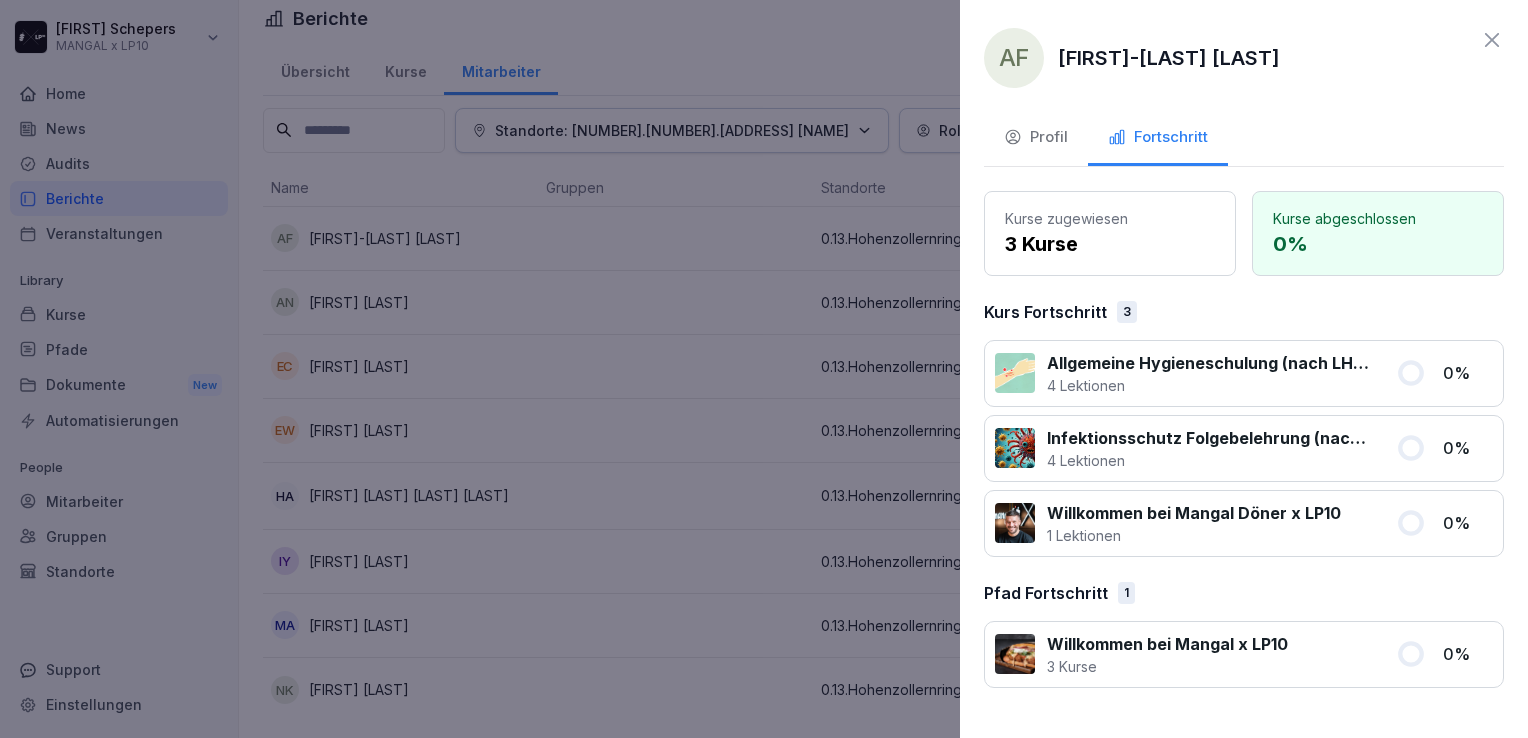 click 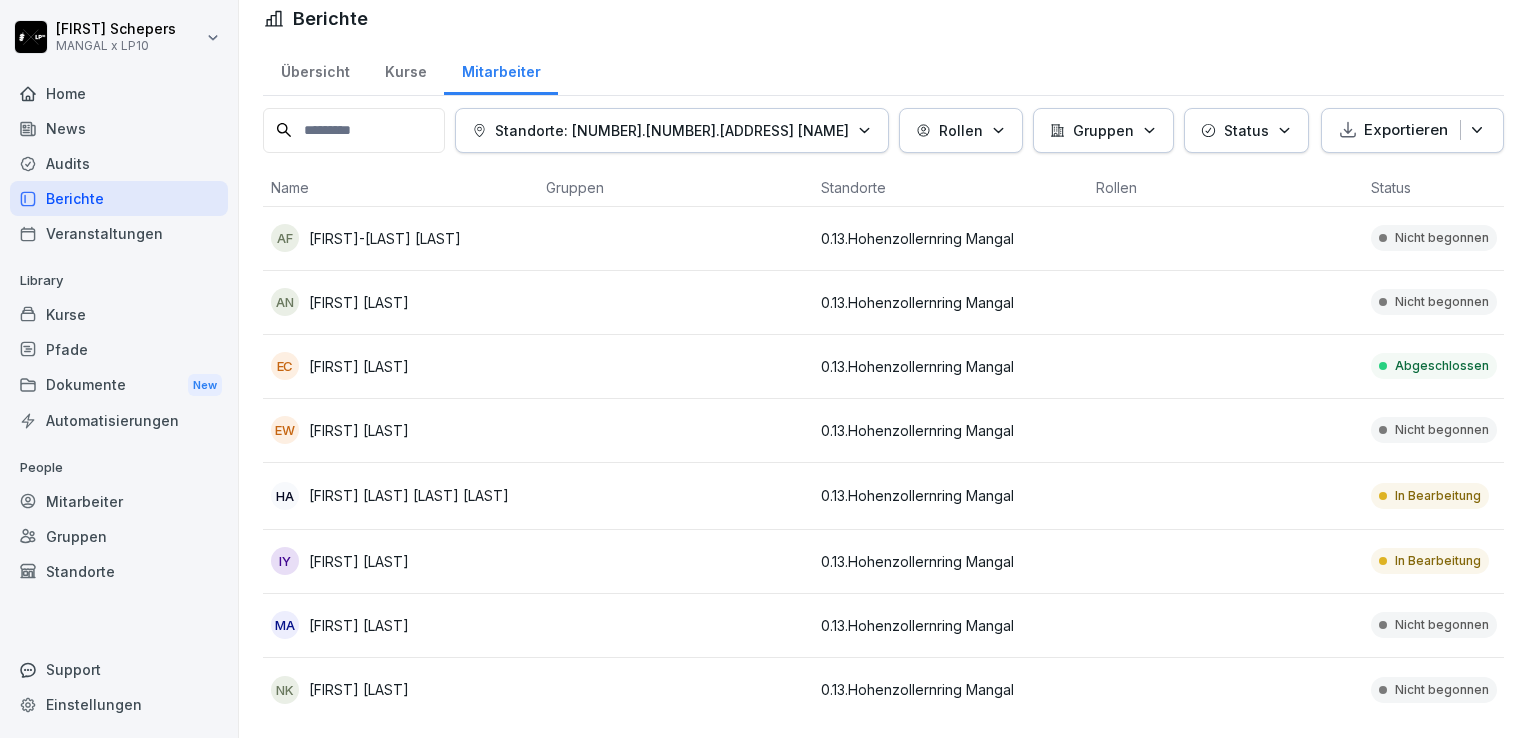 click at bounding box center [675, 303] 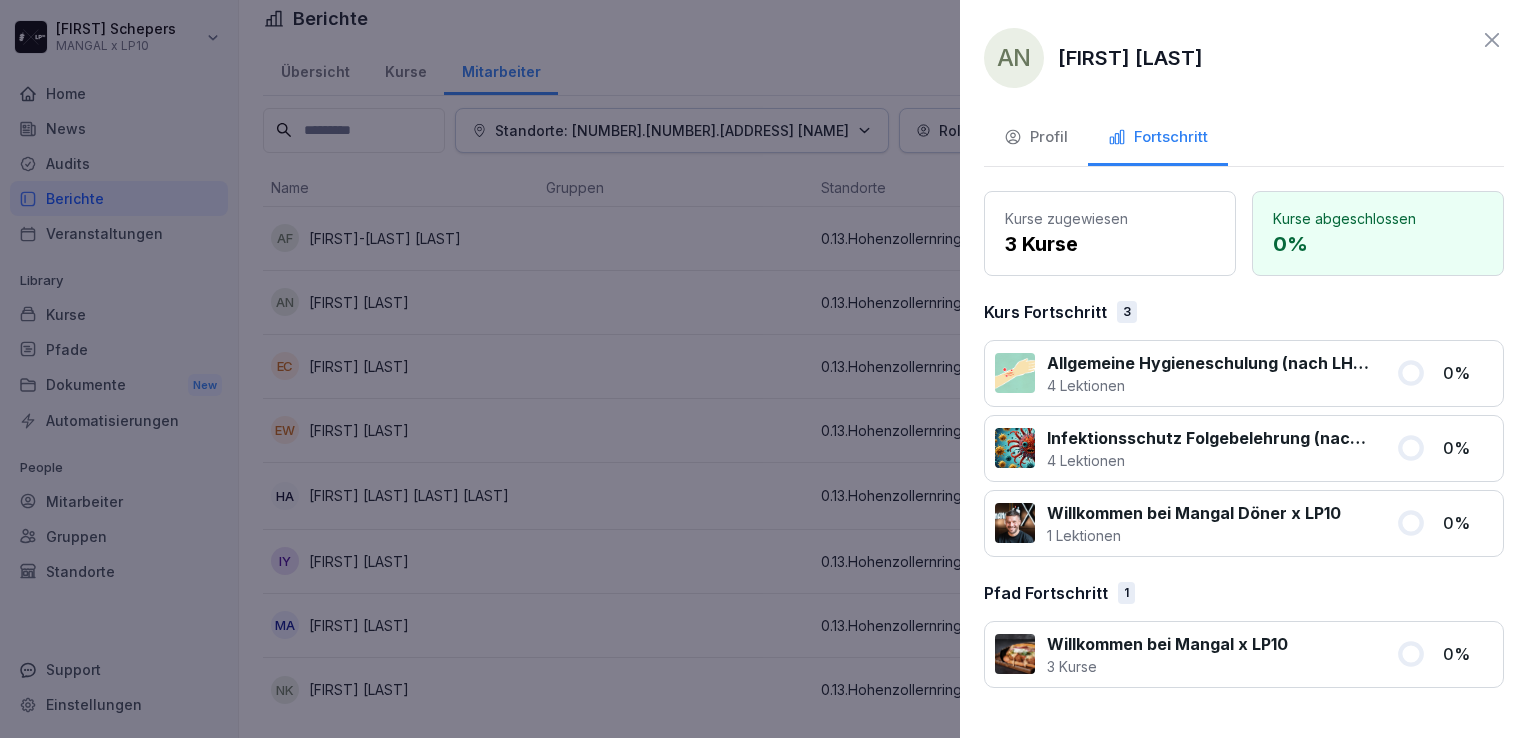 click 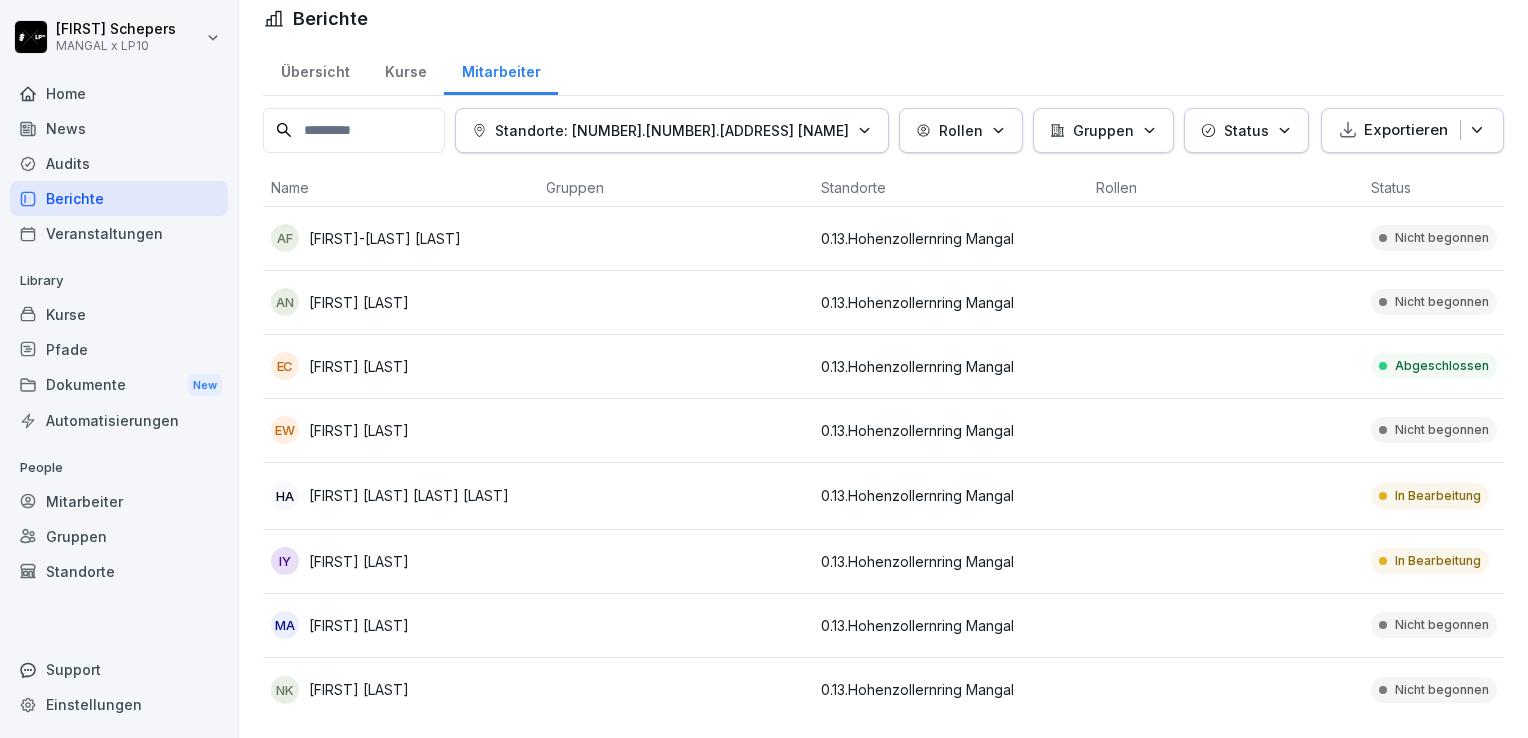 click on "Übersicht" at bounding box center (315, 69) 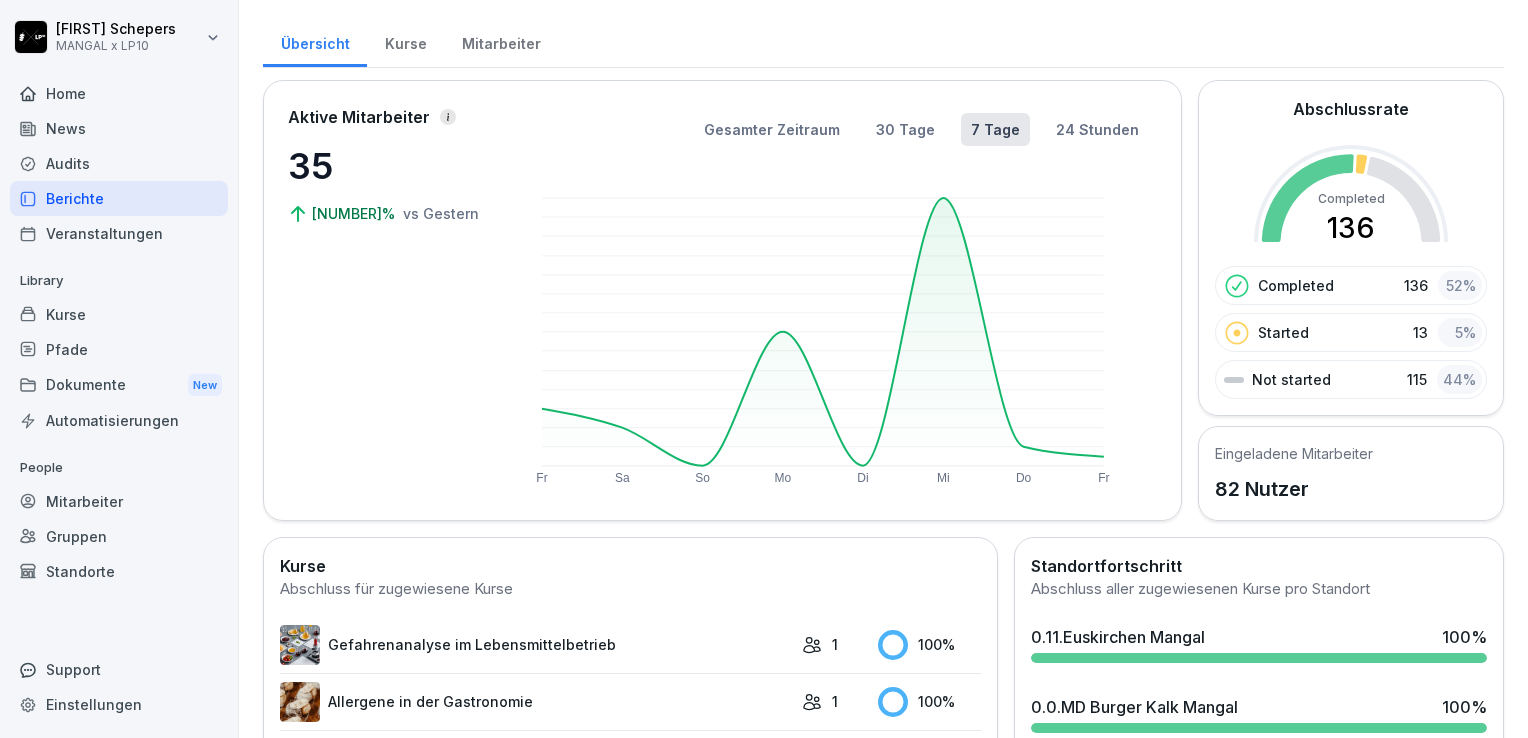 click on "Home" at bounding box center (119, 93) 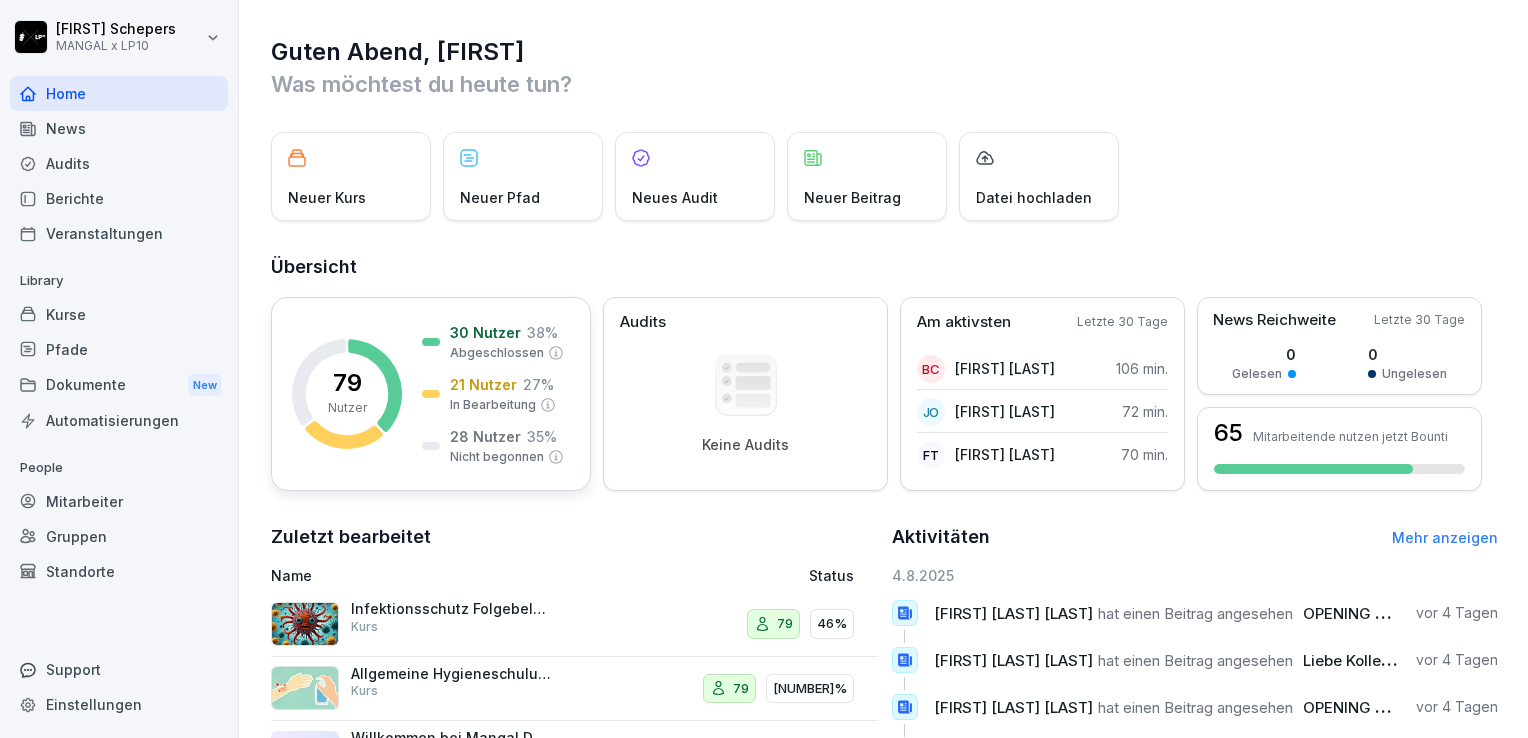 click on "28 Nutzer" at bounding box center [485, 436] 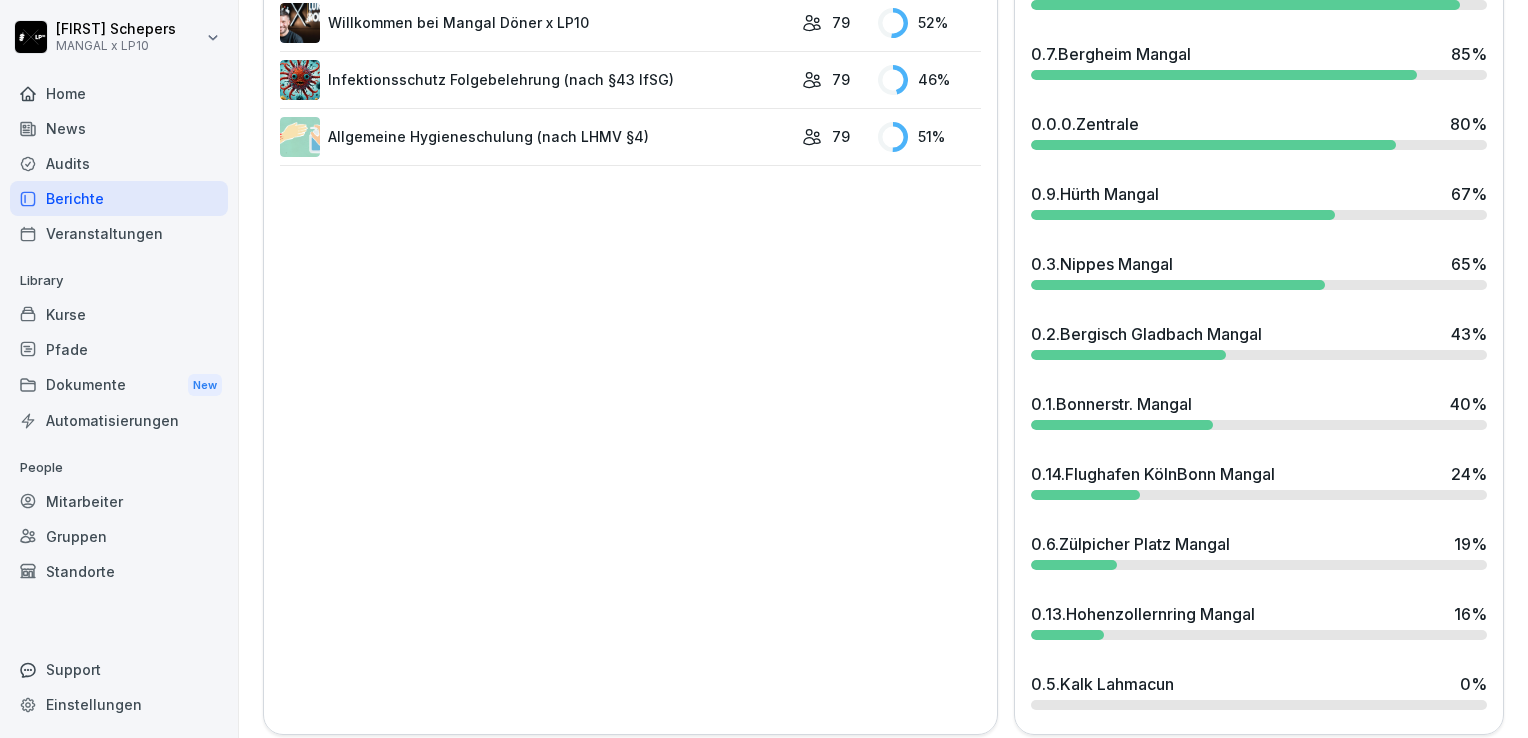 scroll, scrollTop: 860, scrollLeft: 0, axis: vertical 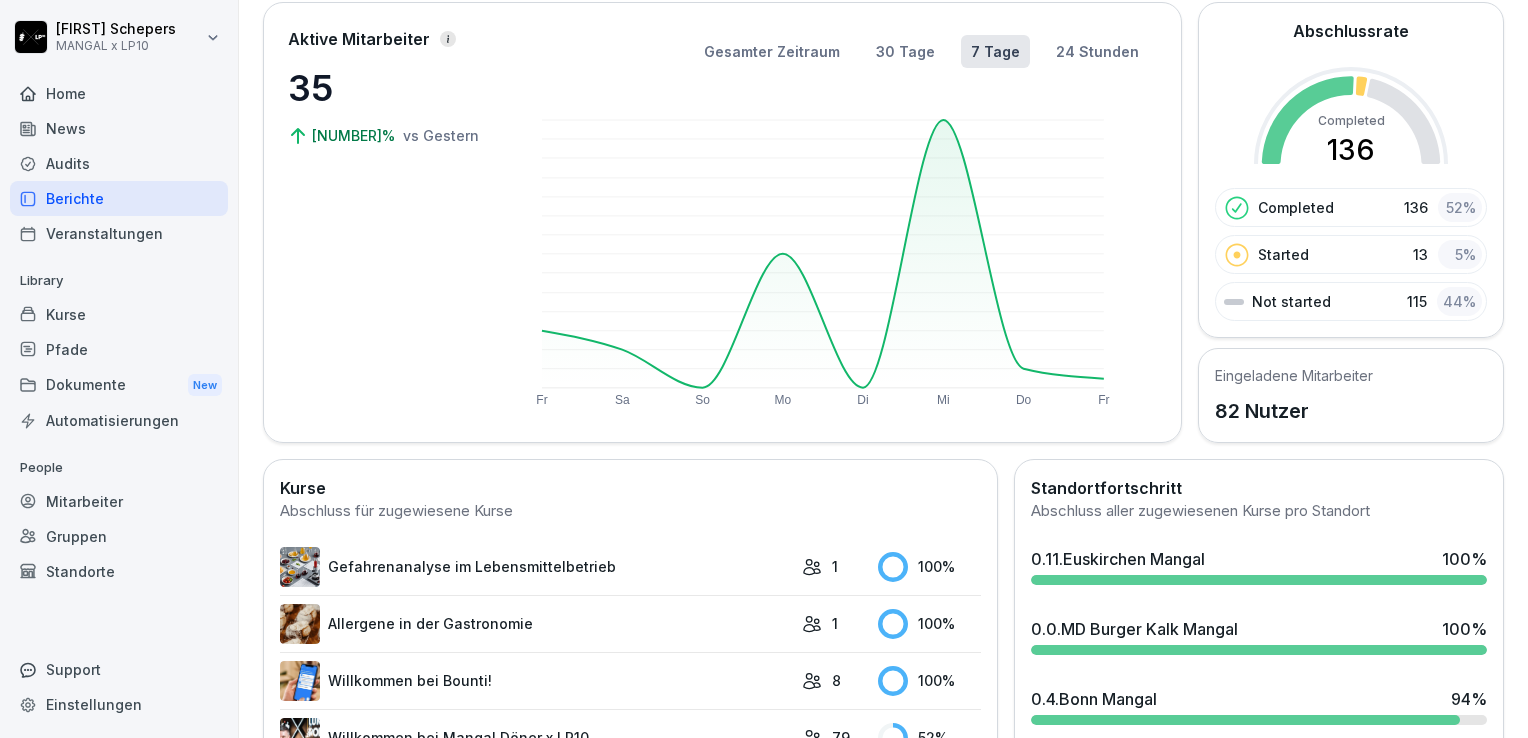 click on "Dokumente New" at bounding box center (119, 385) 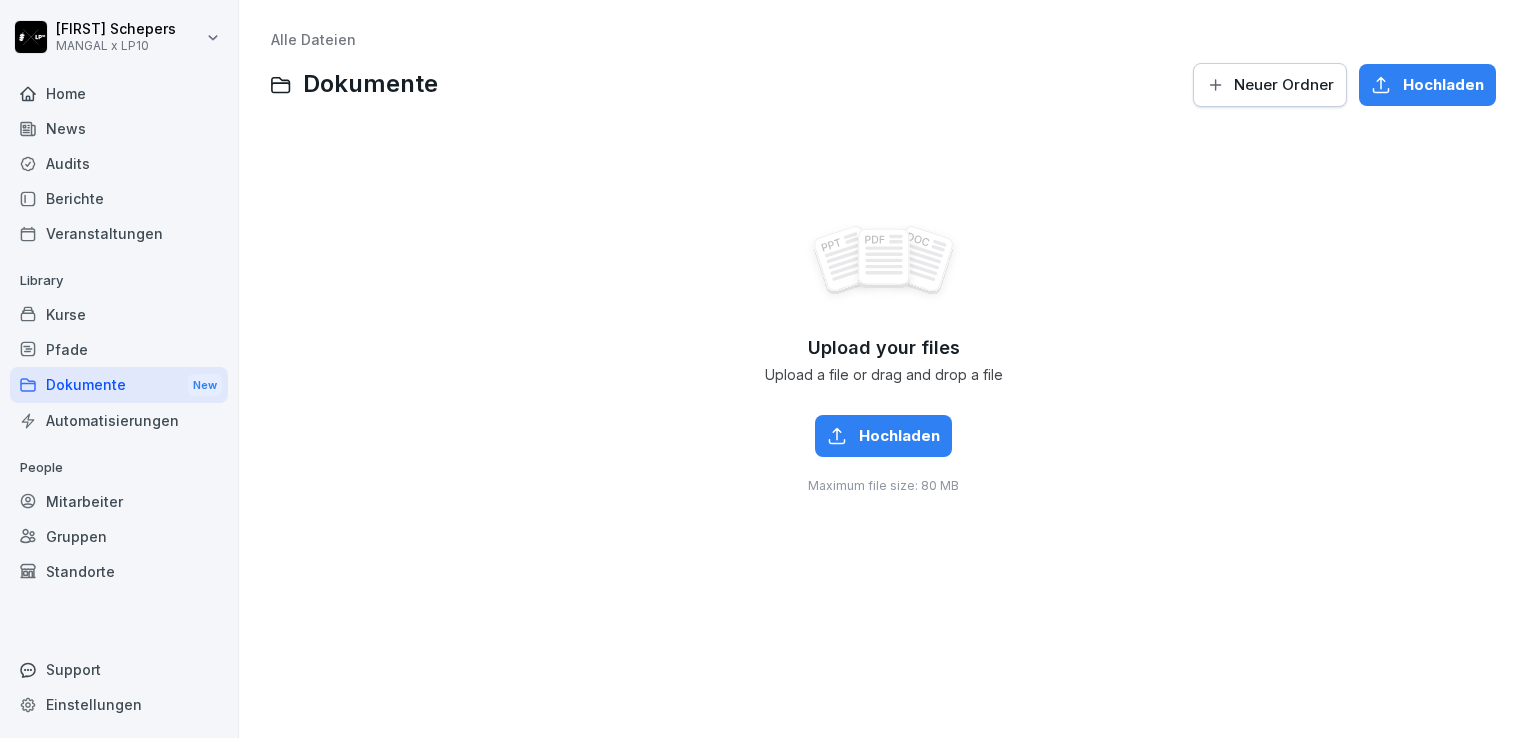 scroll, scrollTop: 0, scrollLeft: 0, axis: both 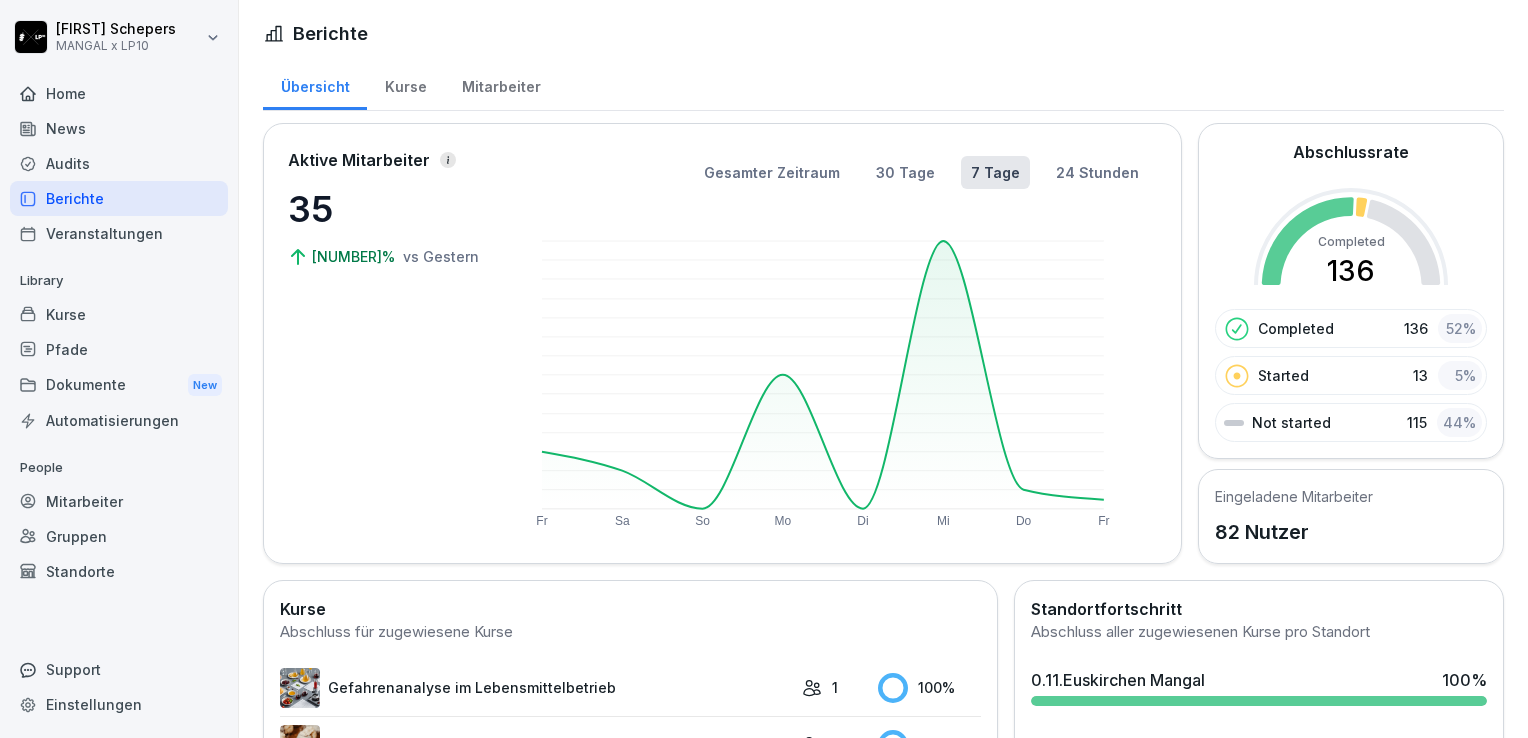 drag, startPoint x: 106, startPoint y: 182, endPoint x: 66, endPoint y: 150, distance: 51.224995 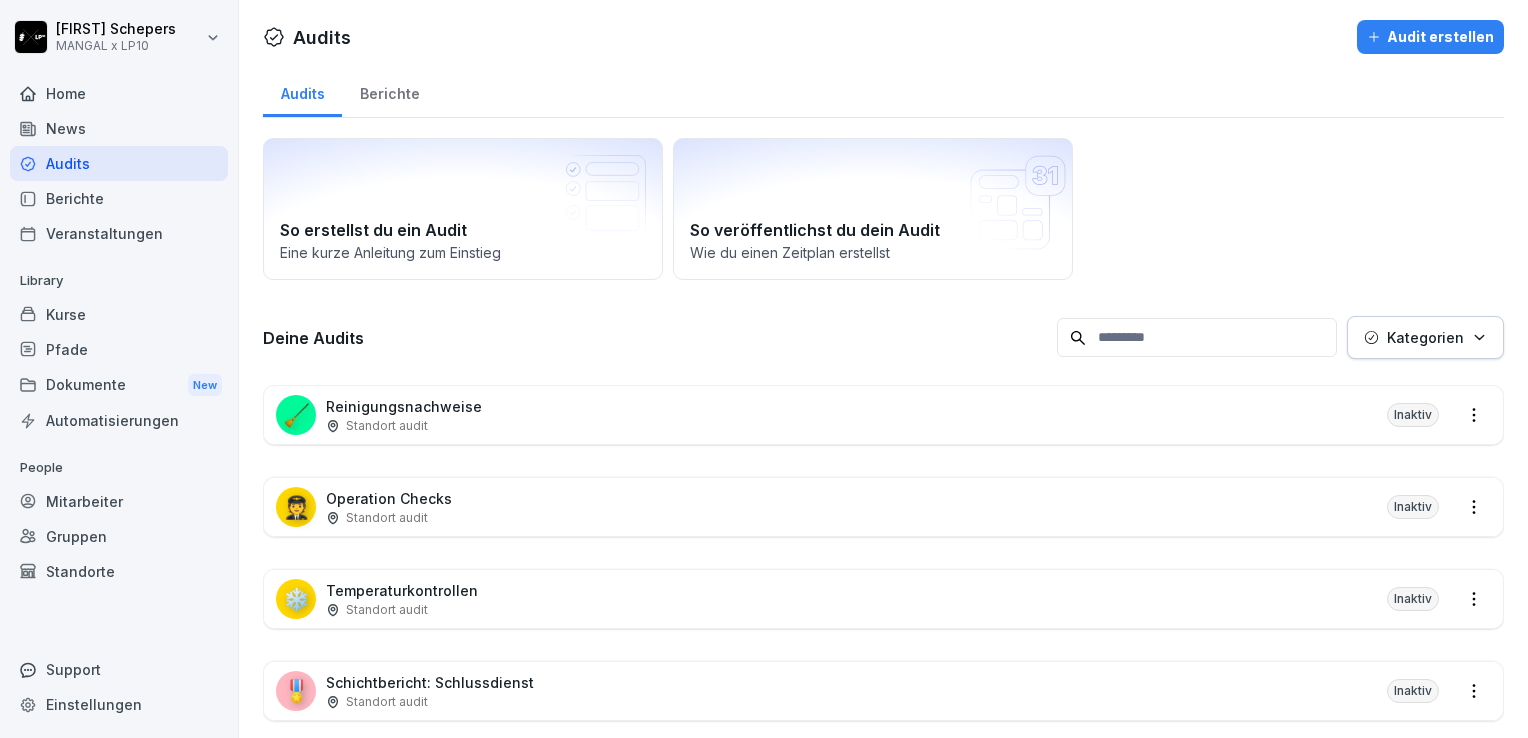 click on "Mitarbeiter" at bounding box center (119, 501) 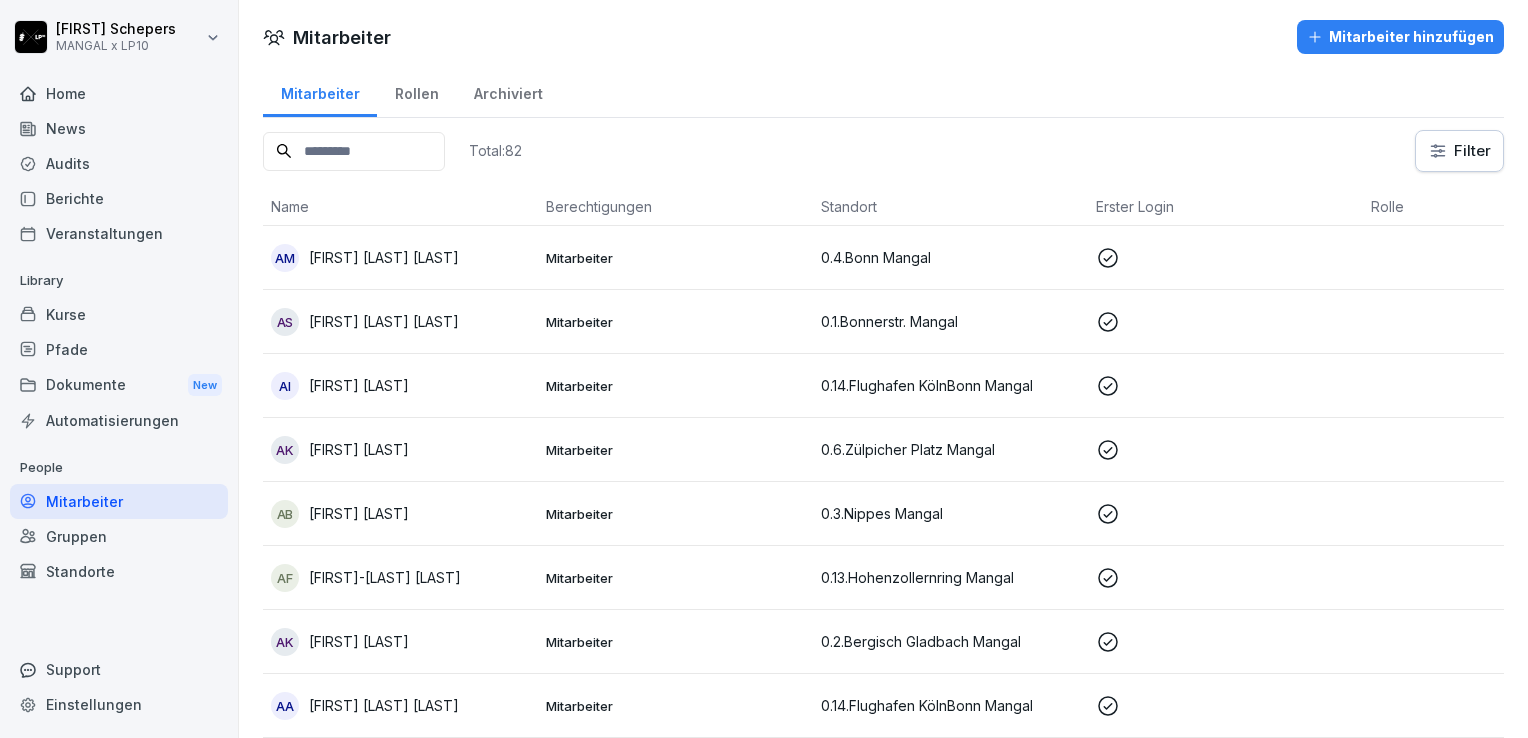 click on "[FIRST] [LAST] [LAST]" at bounding box center (400, 258) 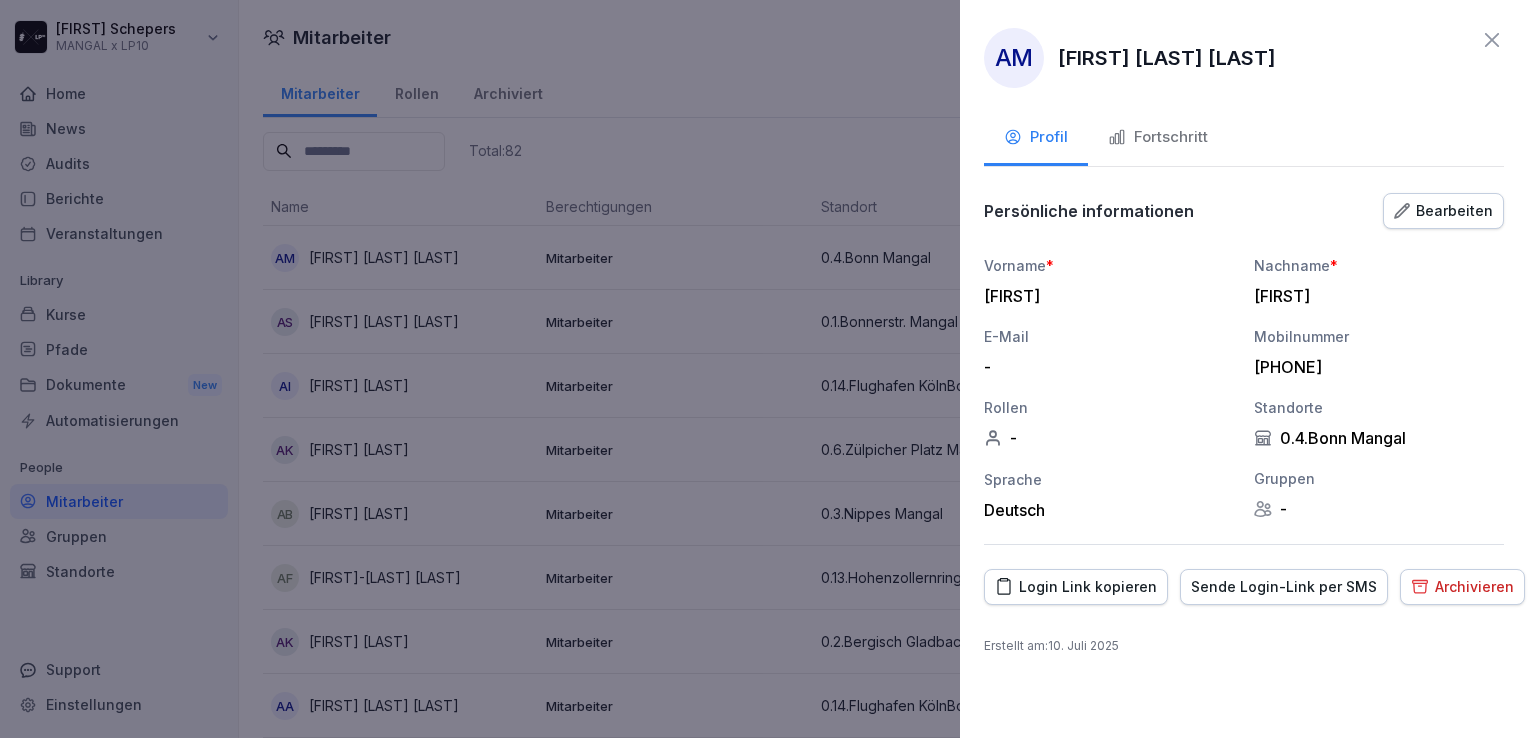 click 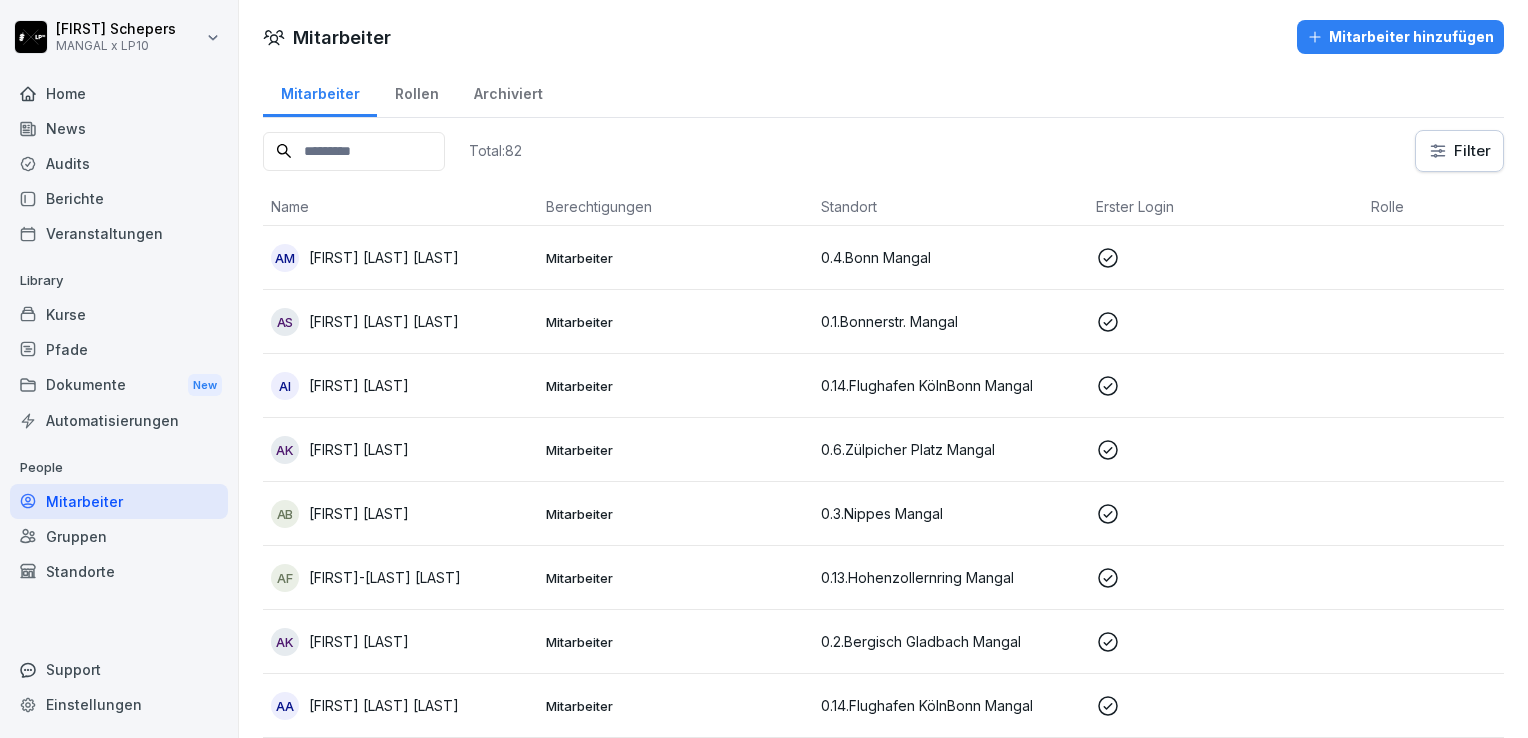 click on "Standorte" at bounding box center (119, 571) 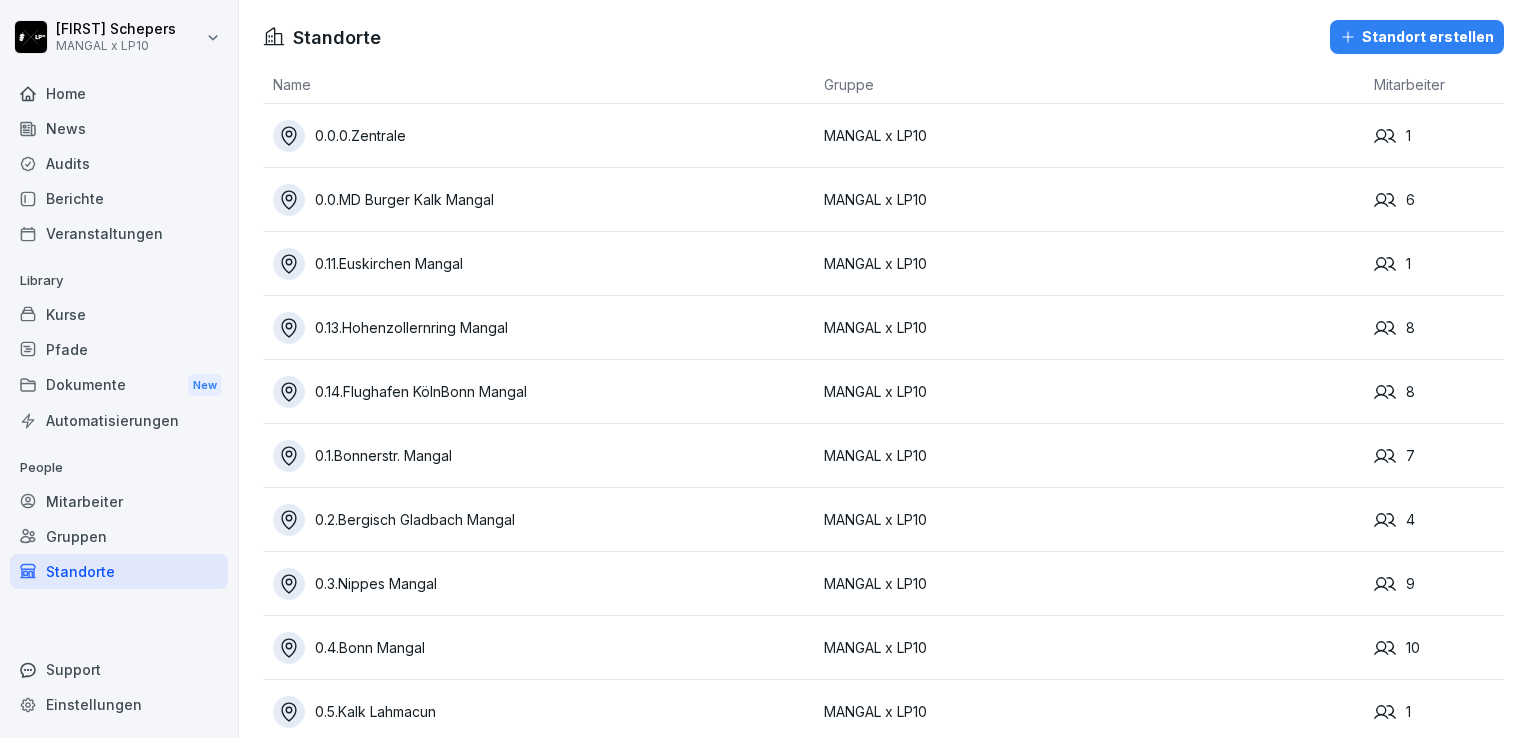 click on "Gruppen" at bounding box center (119, 536) 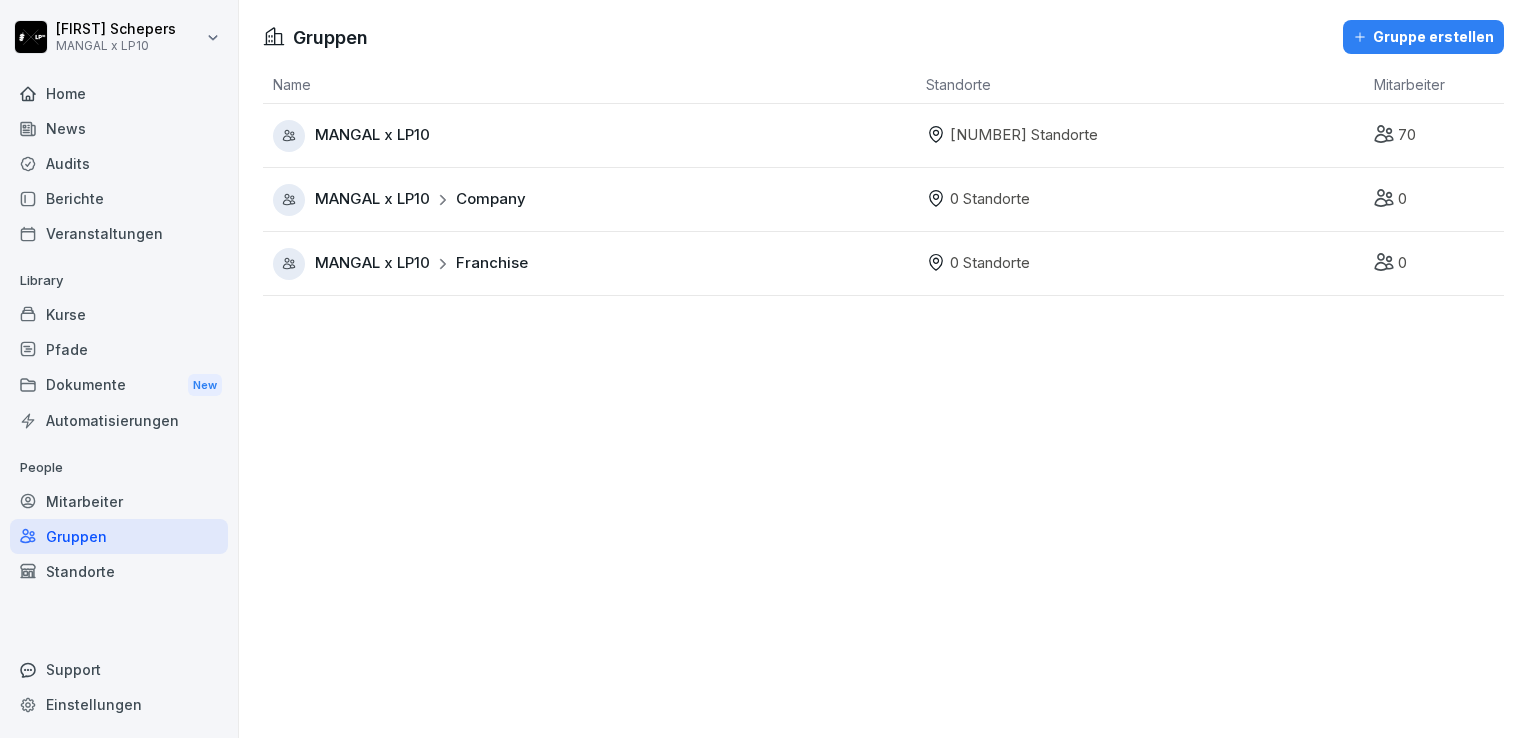 click on "Mitarbeiter" at bounding box center [119, 501] 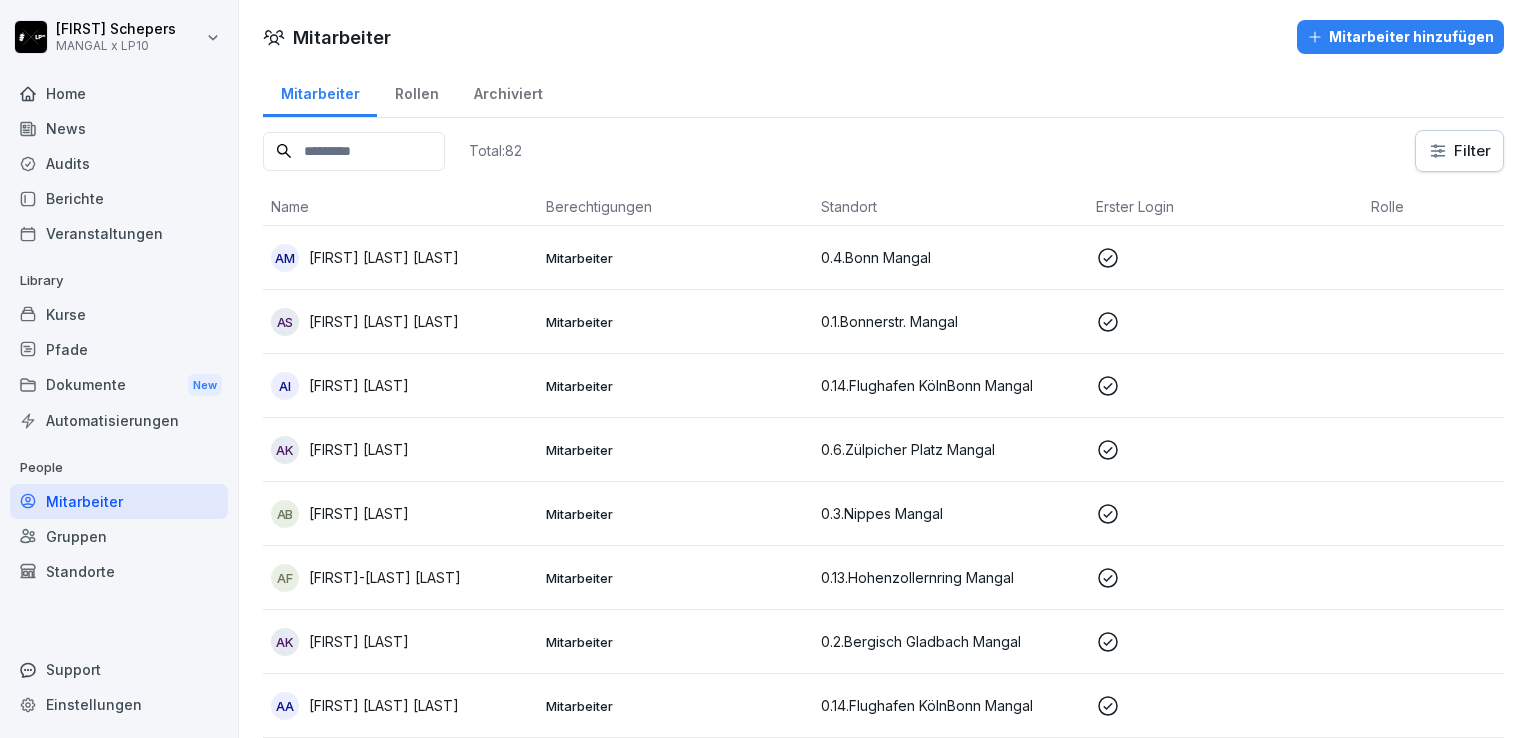 click on "Dokumente New" at bounding box center [119, 385] 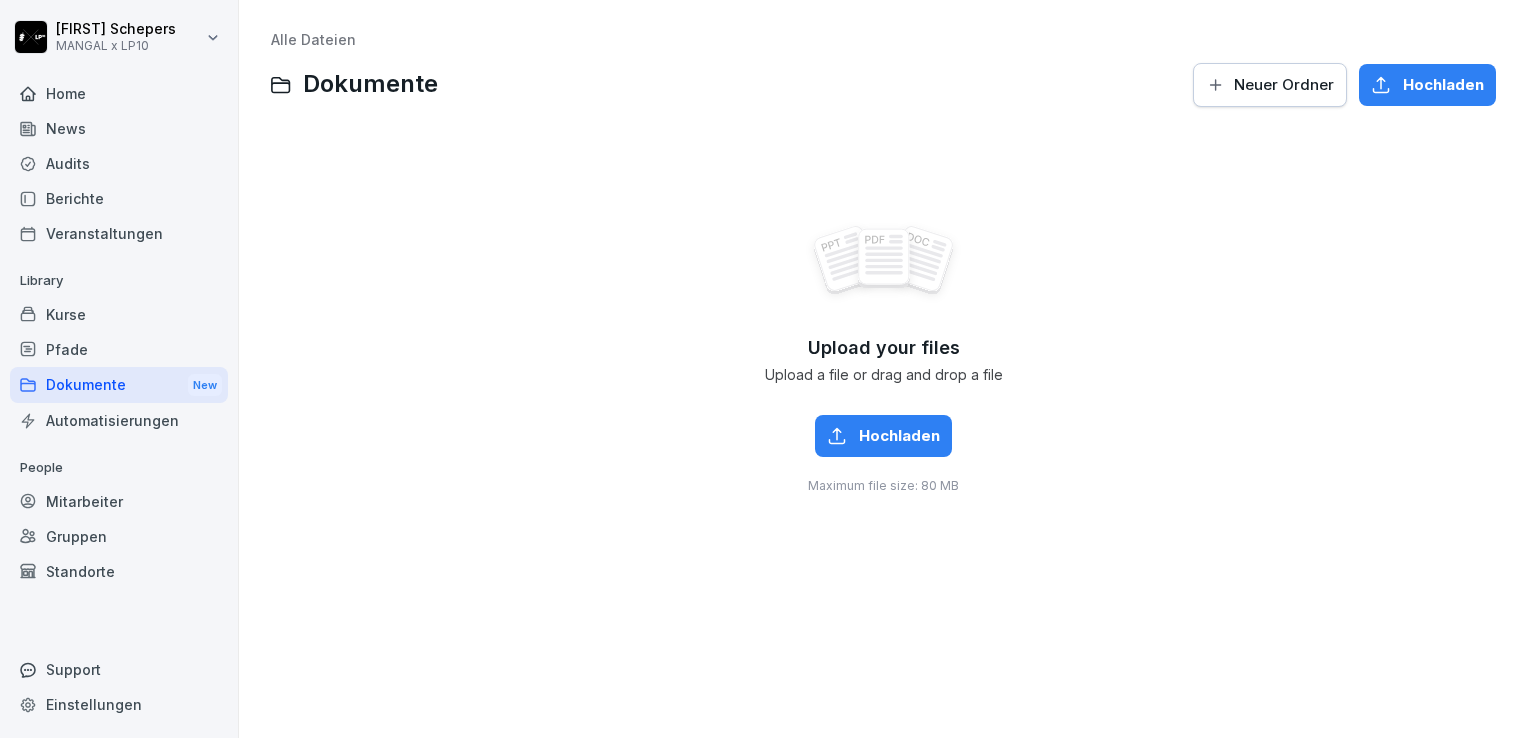 click on "News" at bounding box center (119, 128) 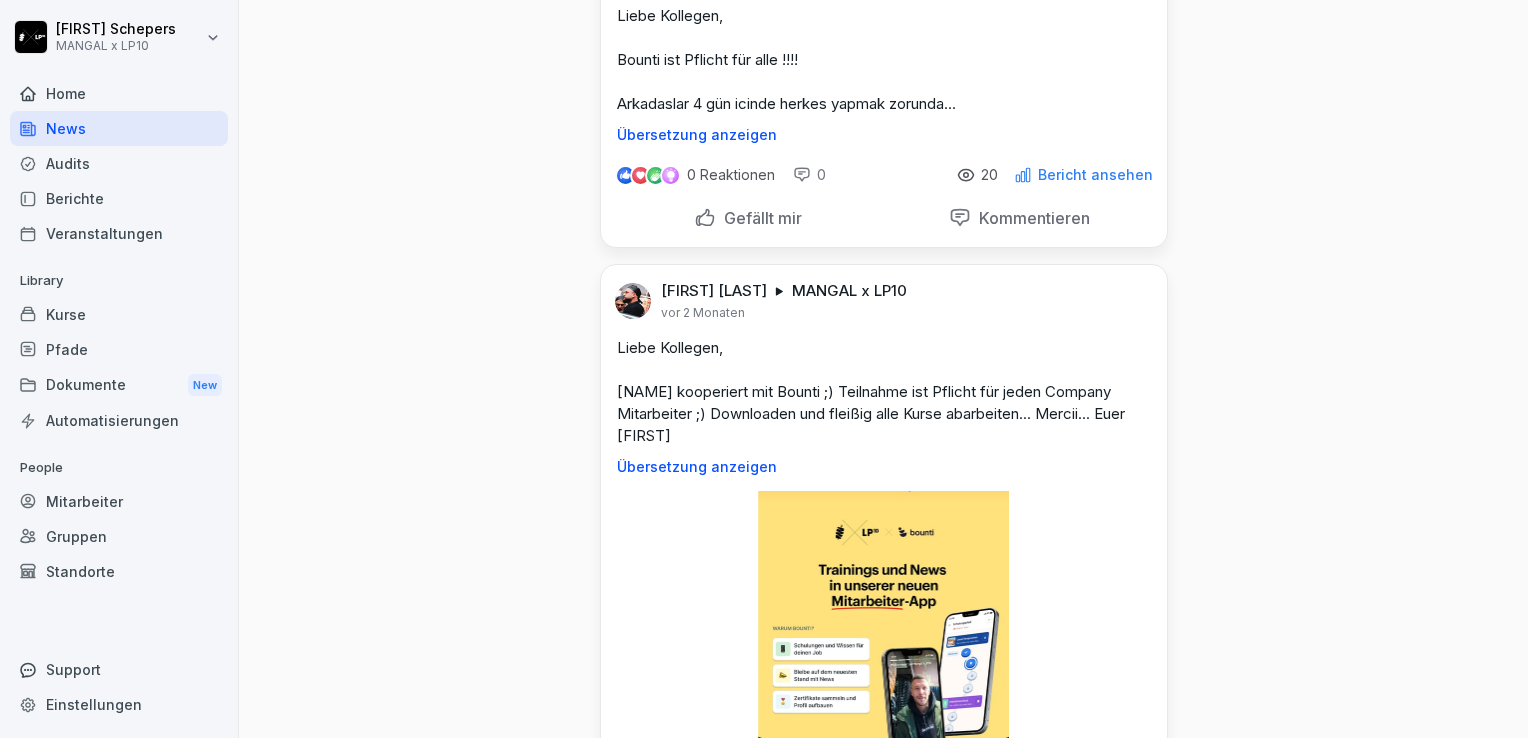 scroll, scrollTop: 0, scrollLeft: 0, axis: both 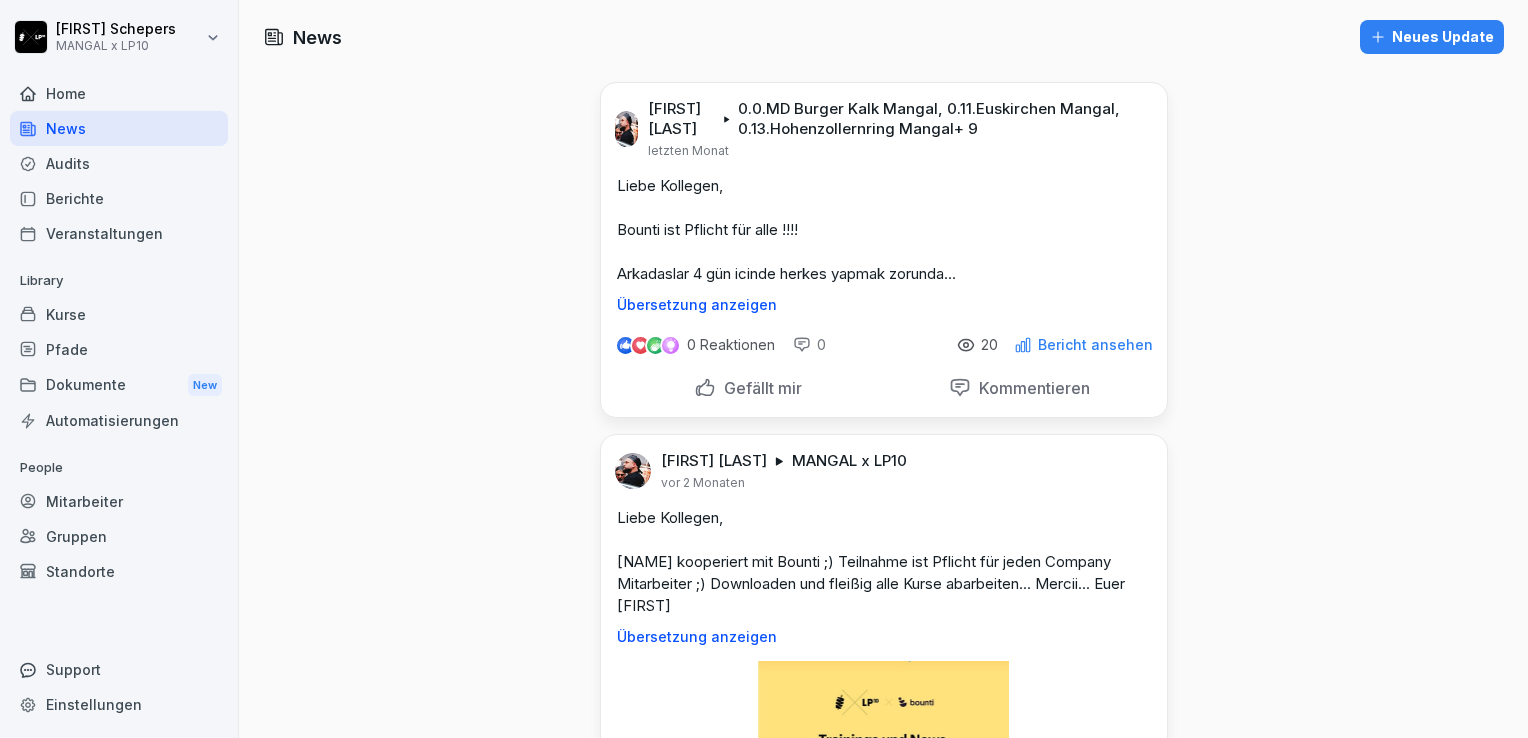 click on "Home" at bounding box center [119, 93] 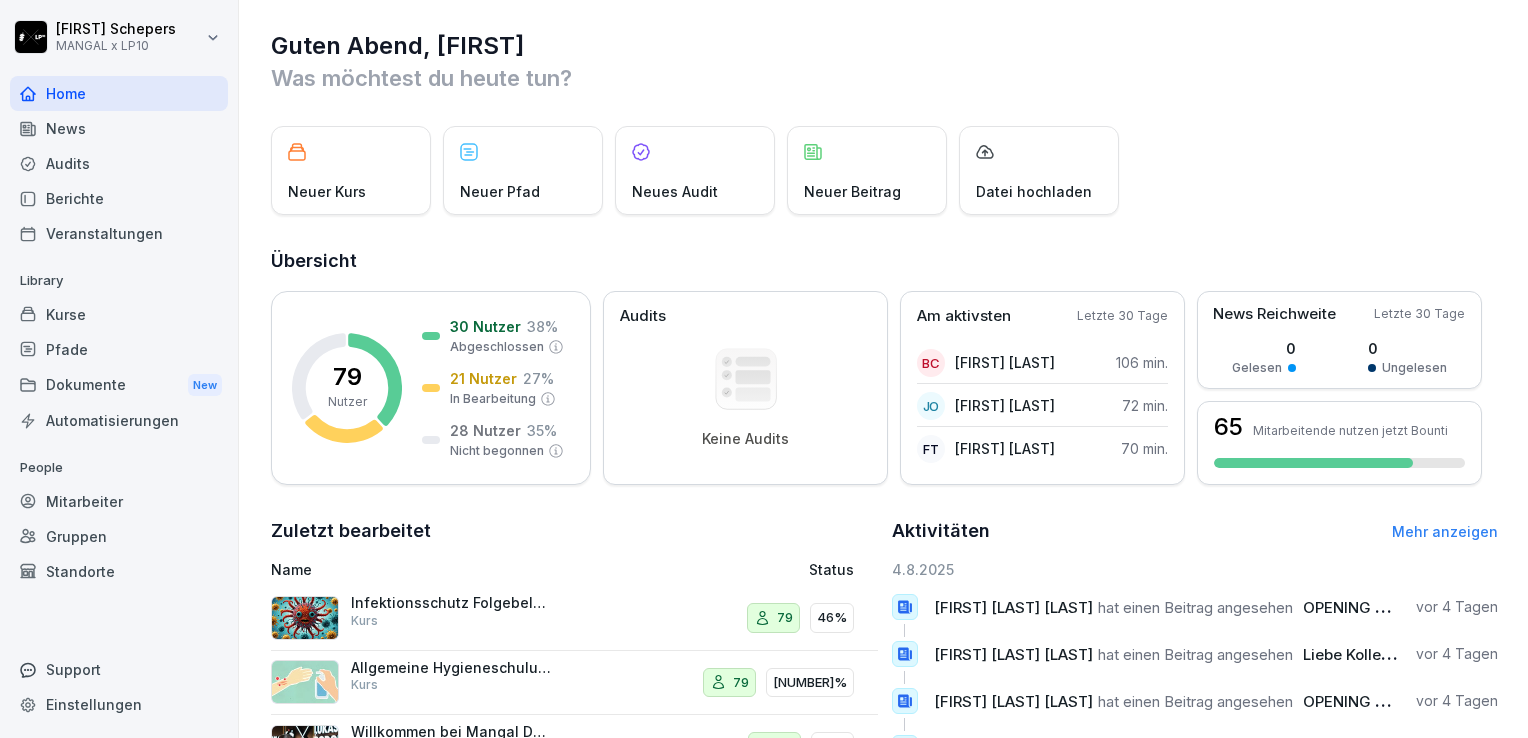 scroll, scrollTop: 0, scrollLeft: 0, axis: both 